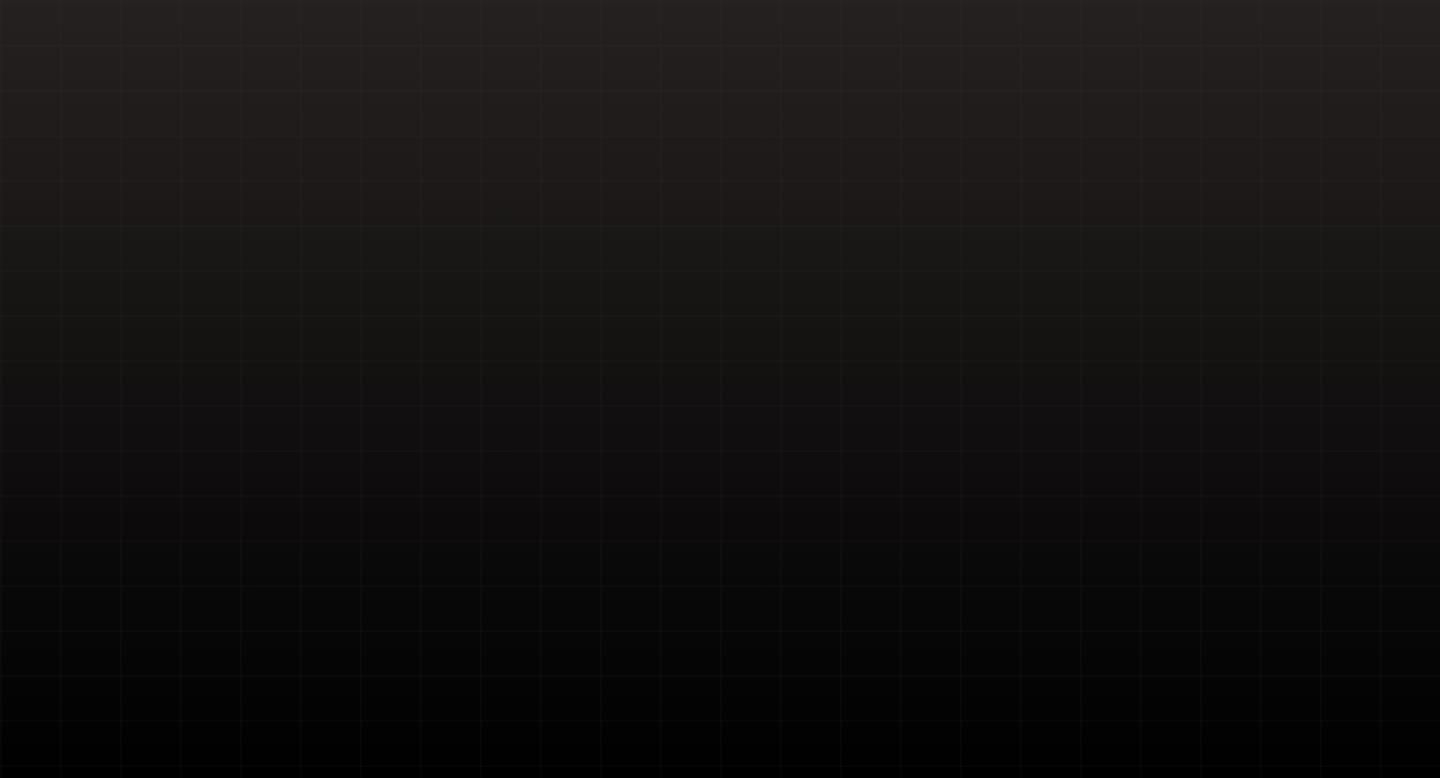 scroll, scrollTop: 0, scrollLeft: 0, axis: both 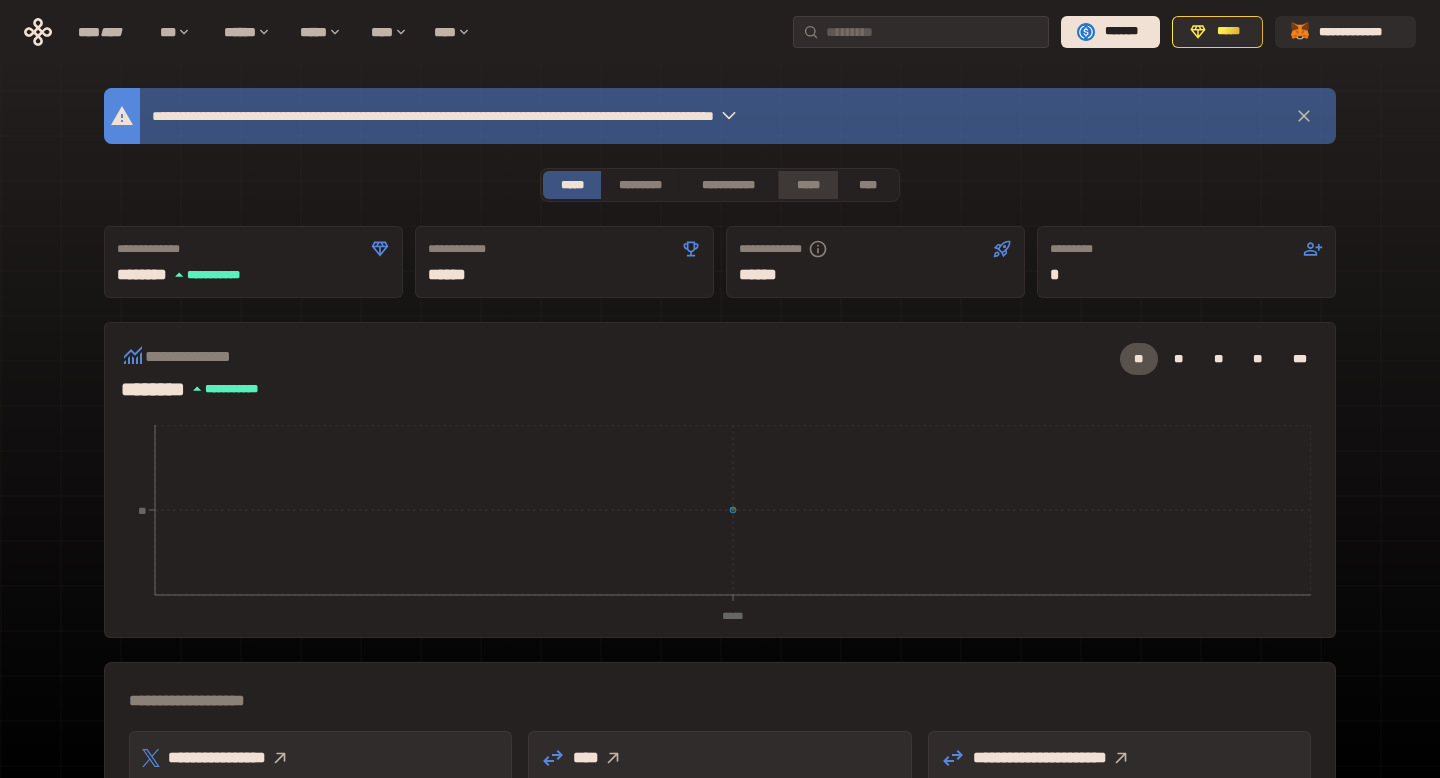 click on "*****" at bounding box center (807, 185) 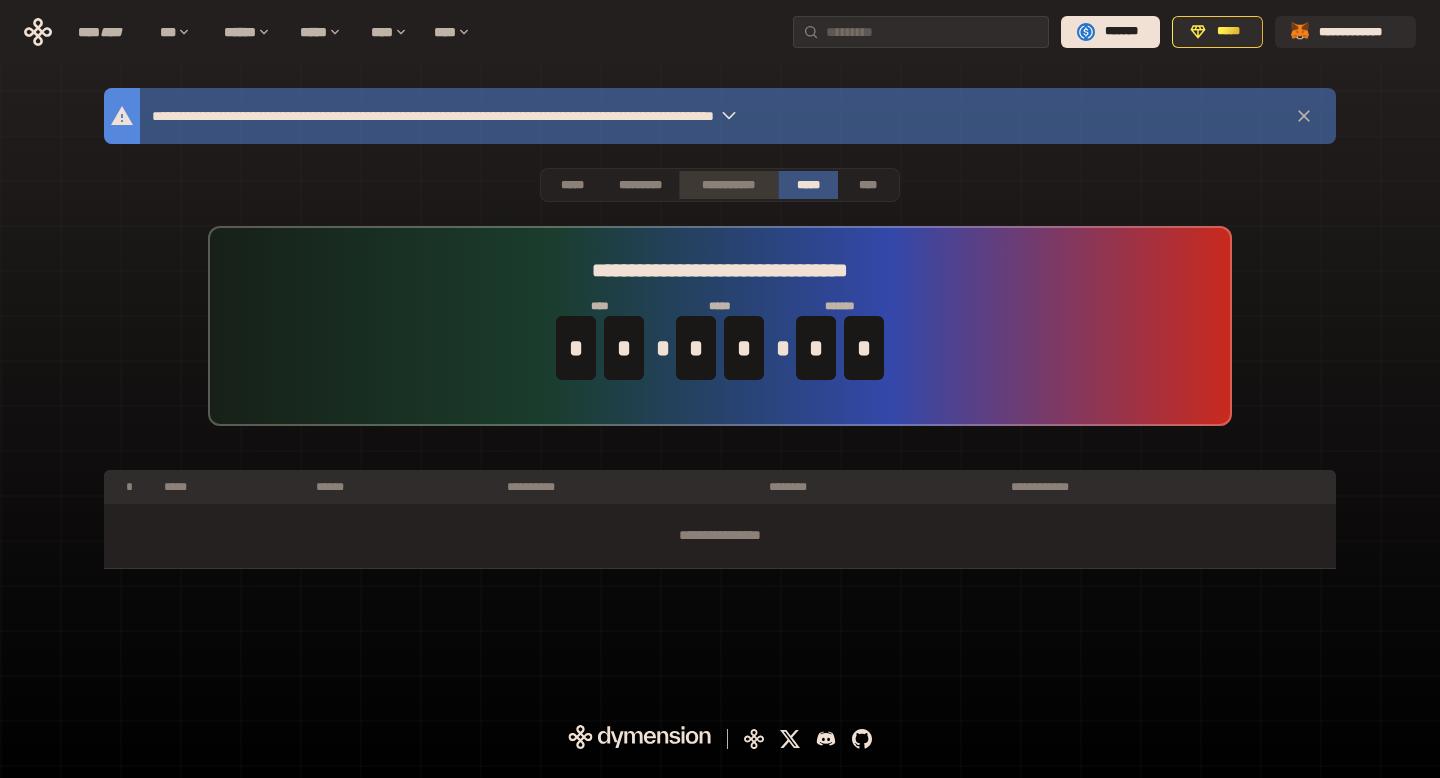 click on "**********" at bounding box center [728, 185] 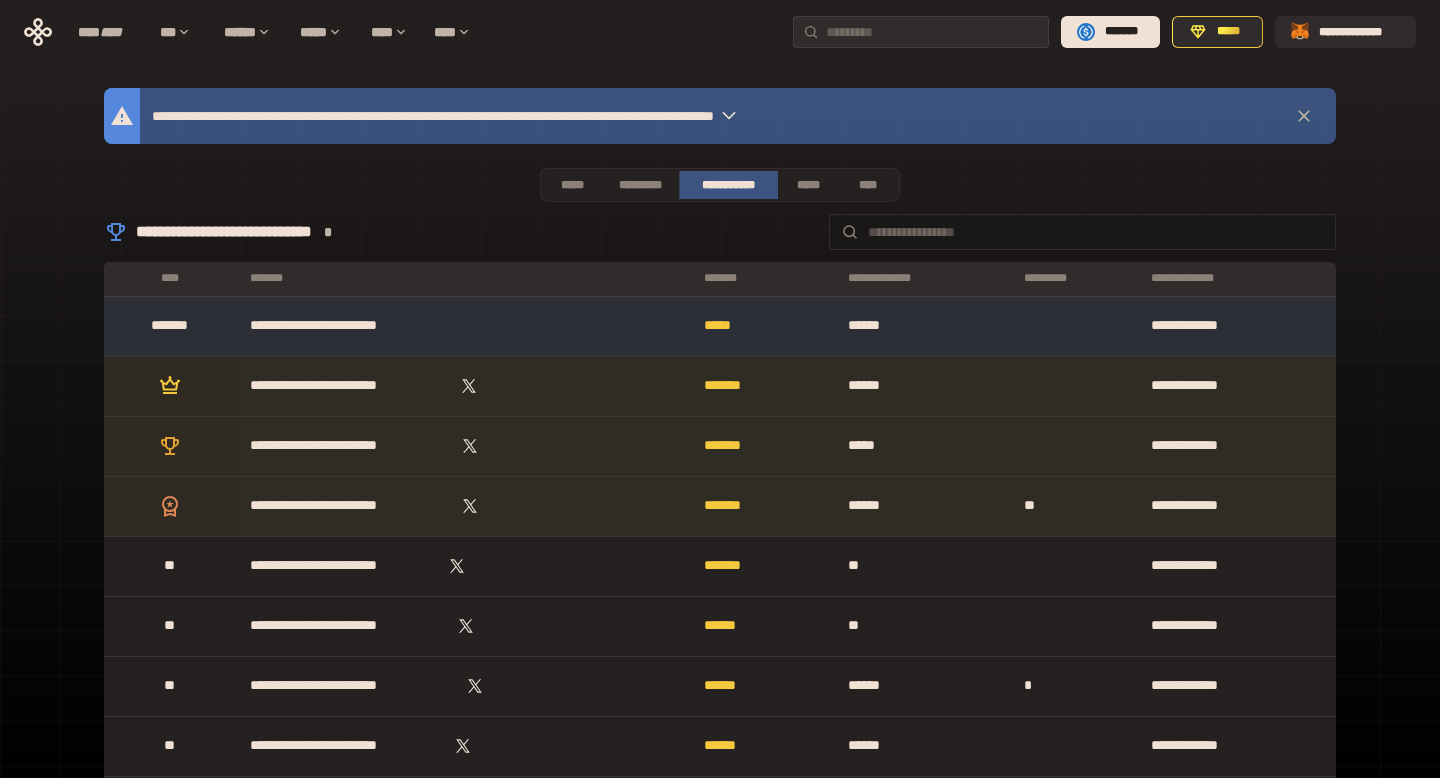 click on "*****" at bounding box center [766, 326] 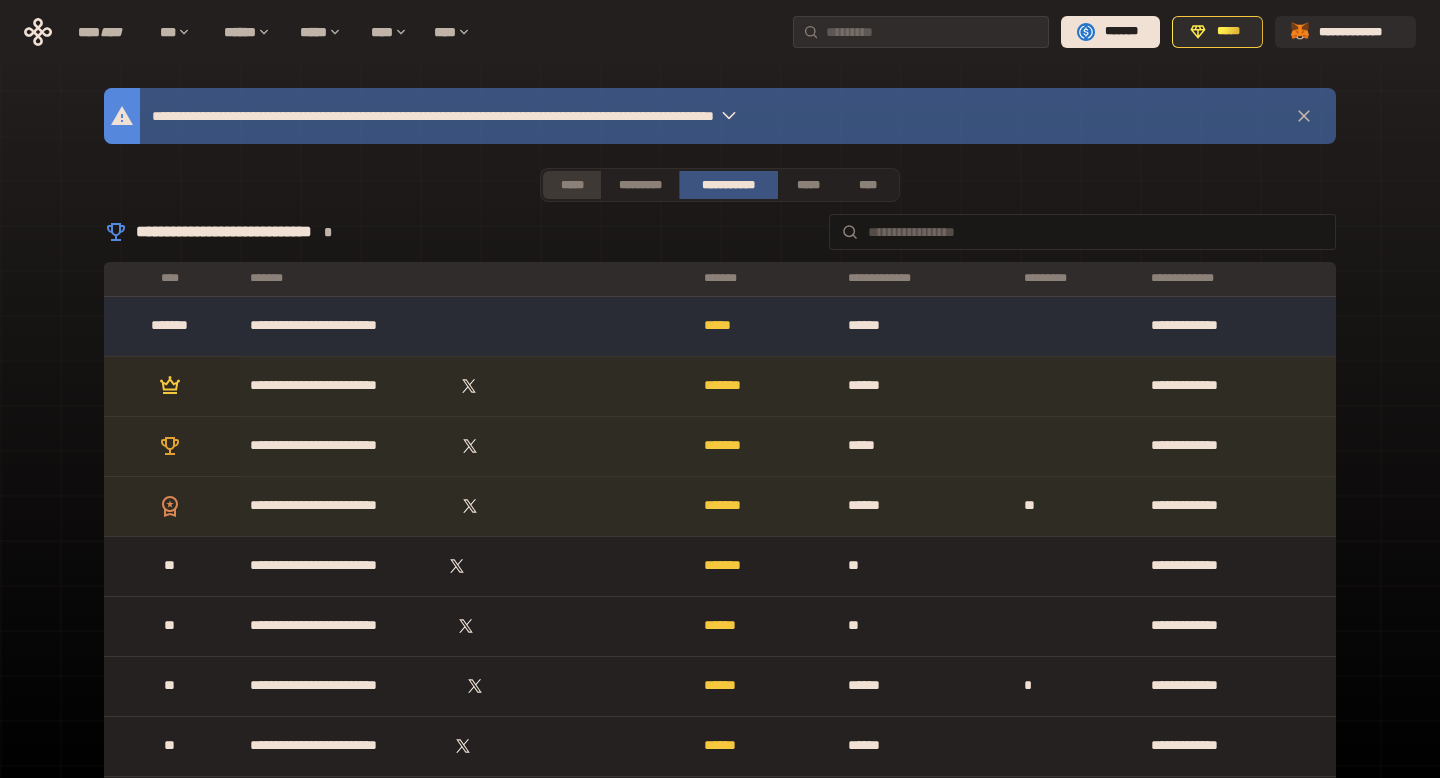 click on "*****" at bounding box center (572, 185) 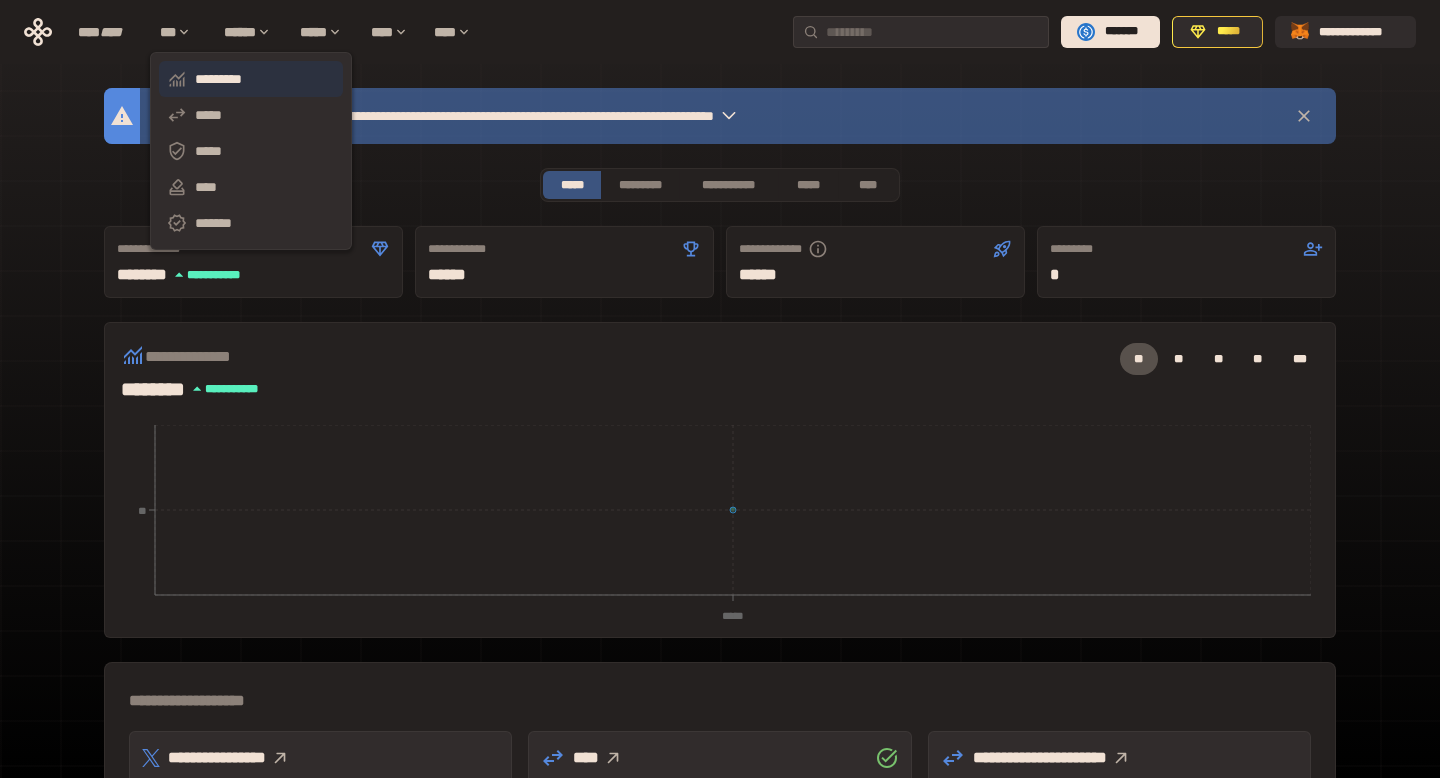 click on "*********" at bounding box center [251, 79] 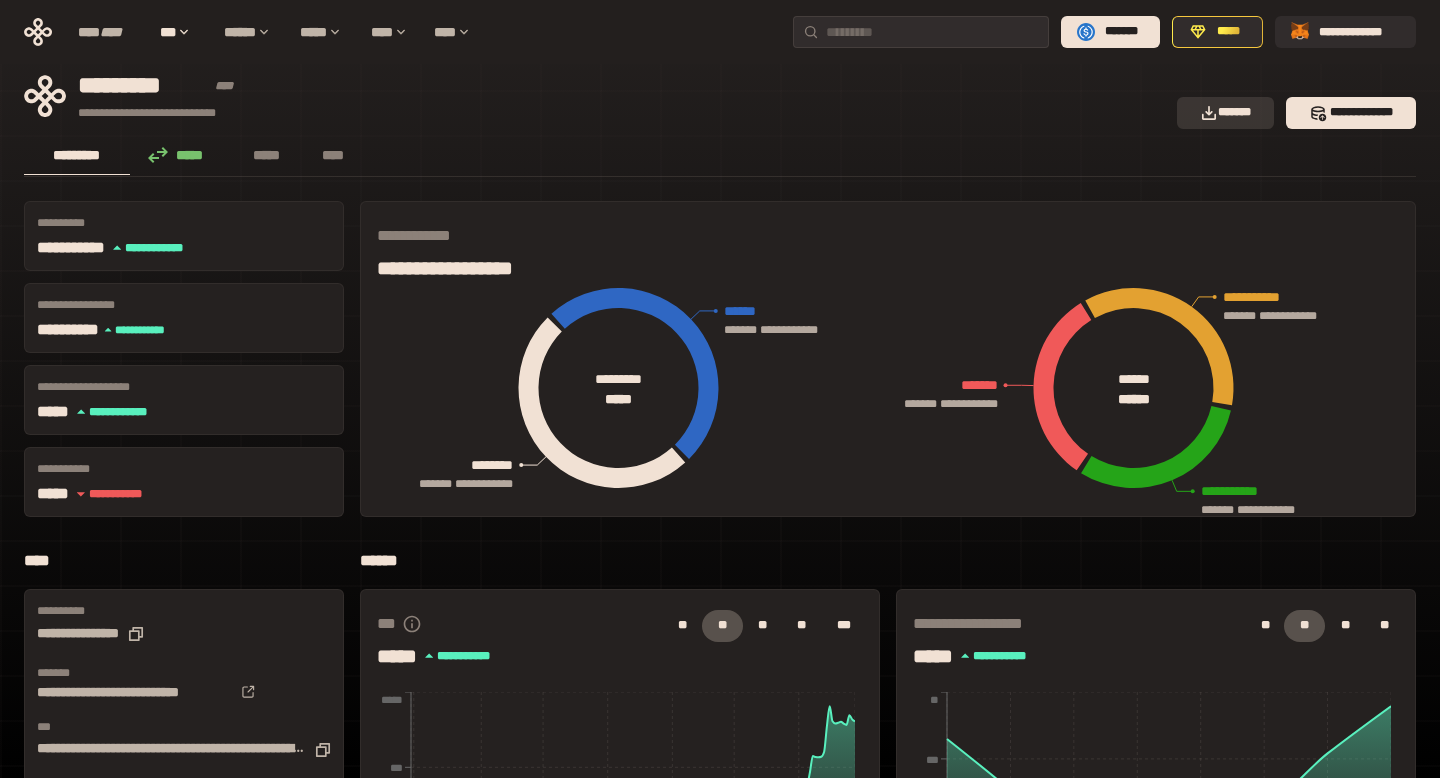 click on "*******" at bounding box center [1226, 113] 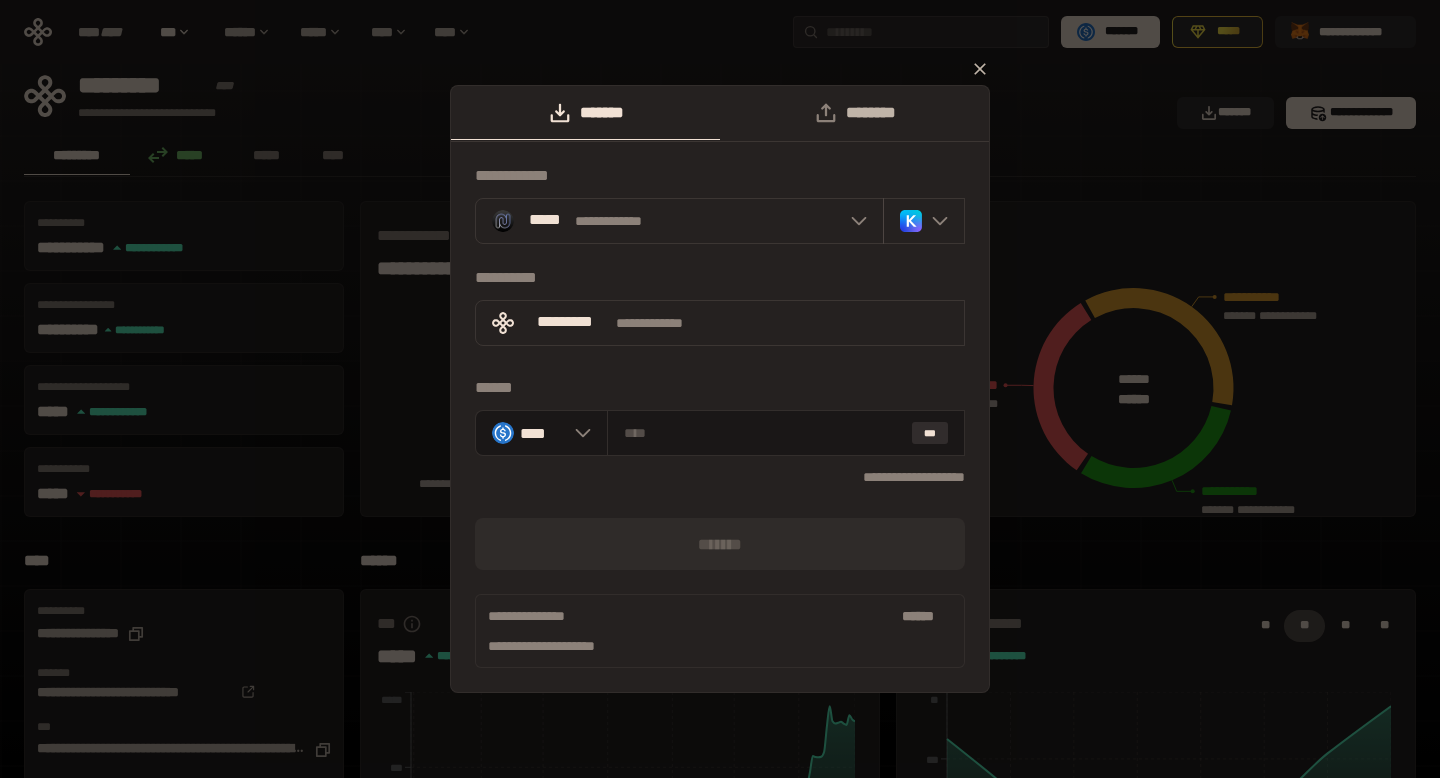 click on "********" at bounding box center (854, 113) 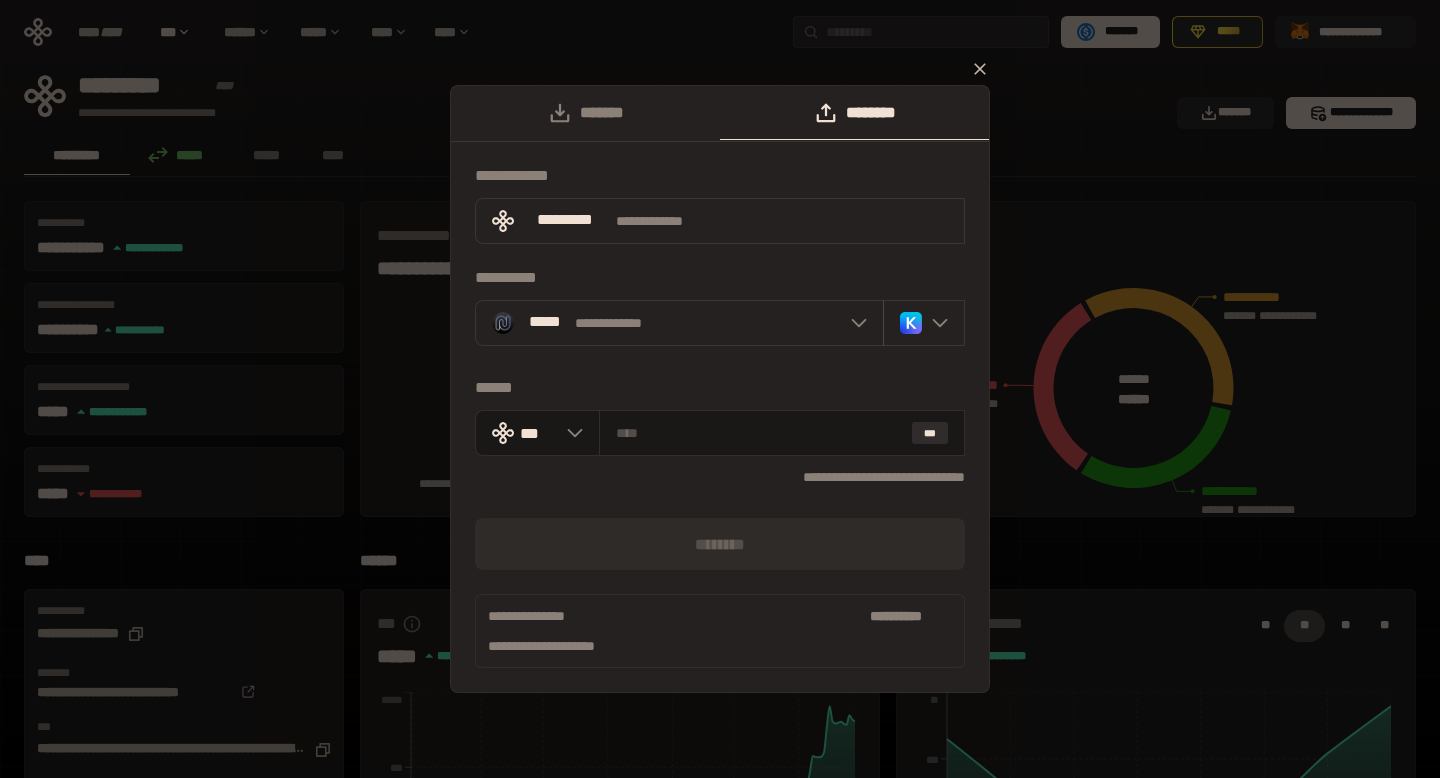click 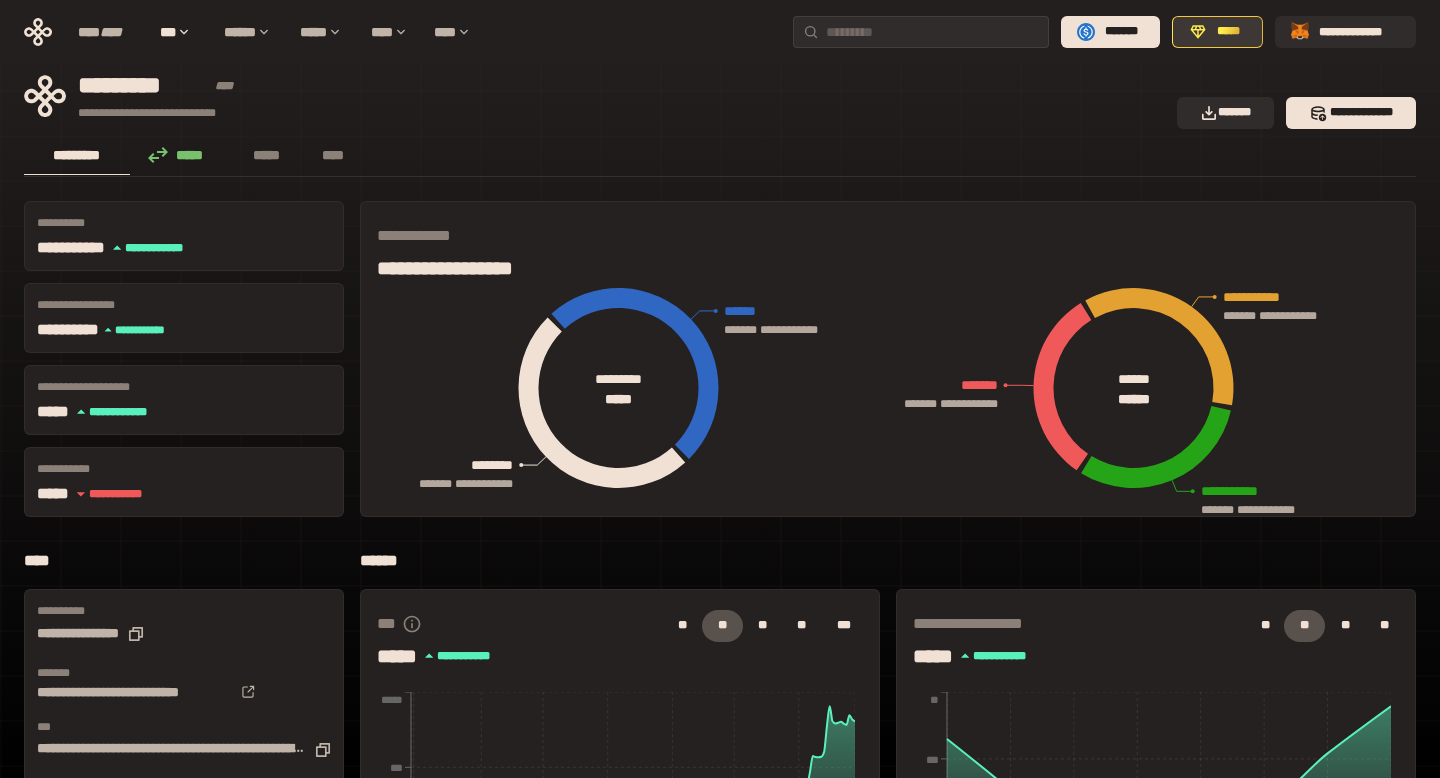 click on "*****" at bounding box center [1228, 32] 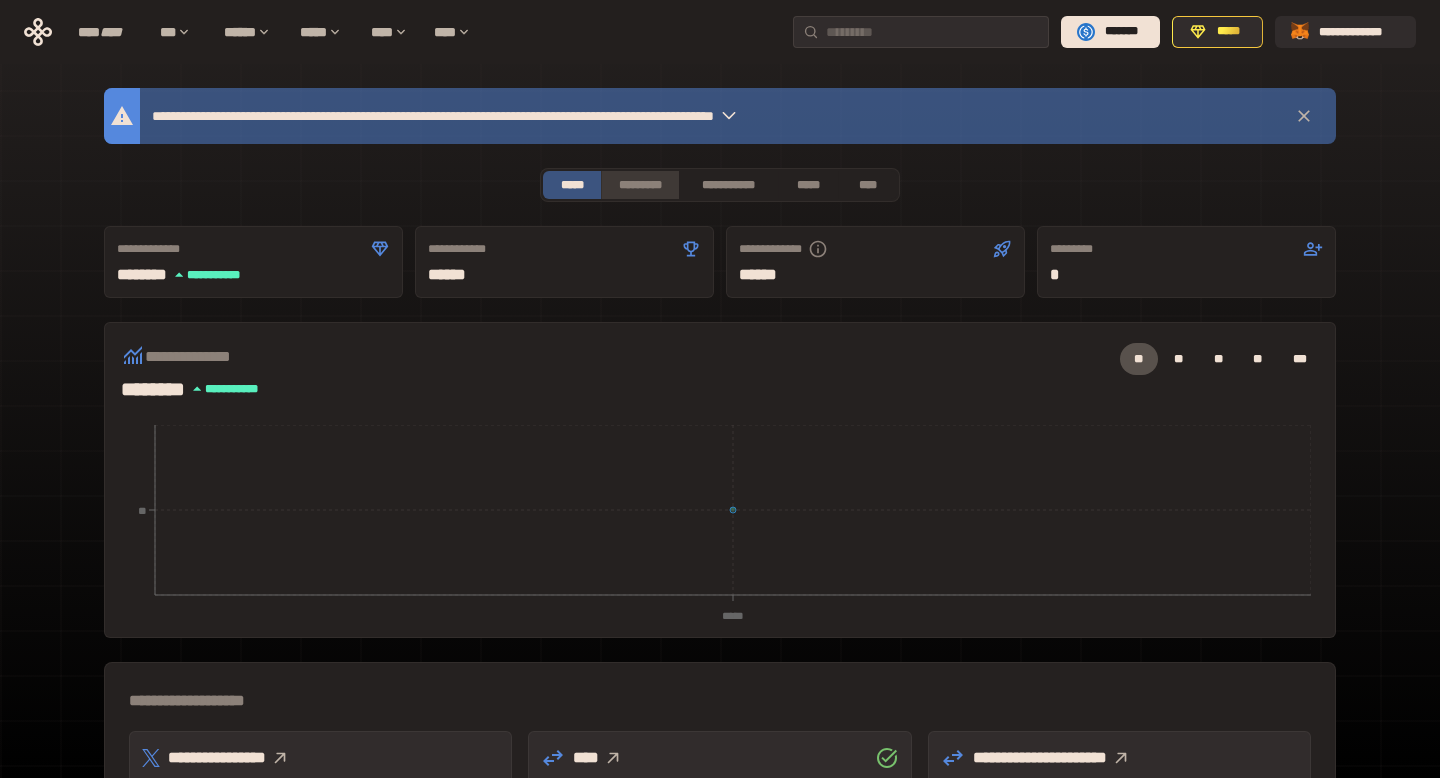 click on "*********" at bounding box center (639, 185) 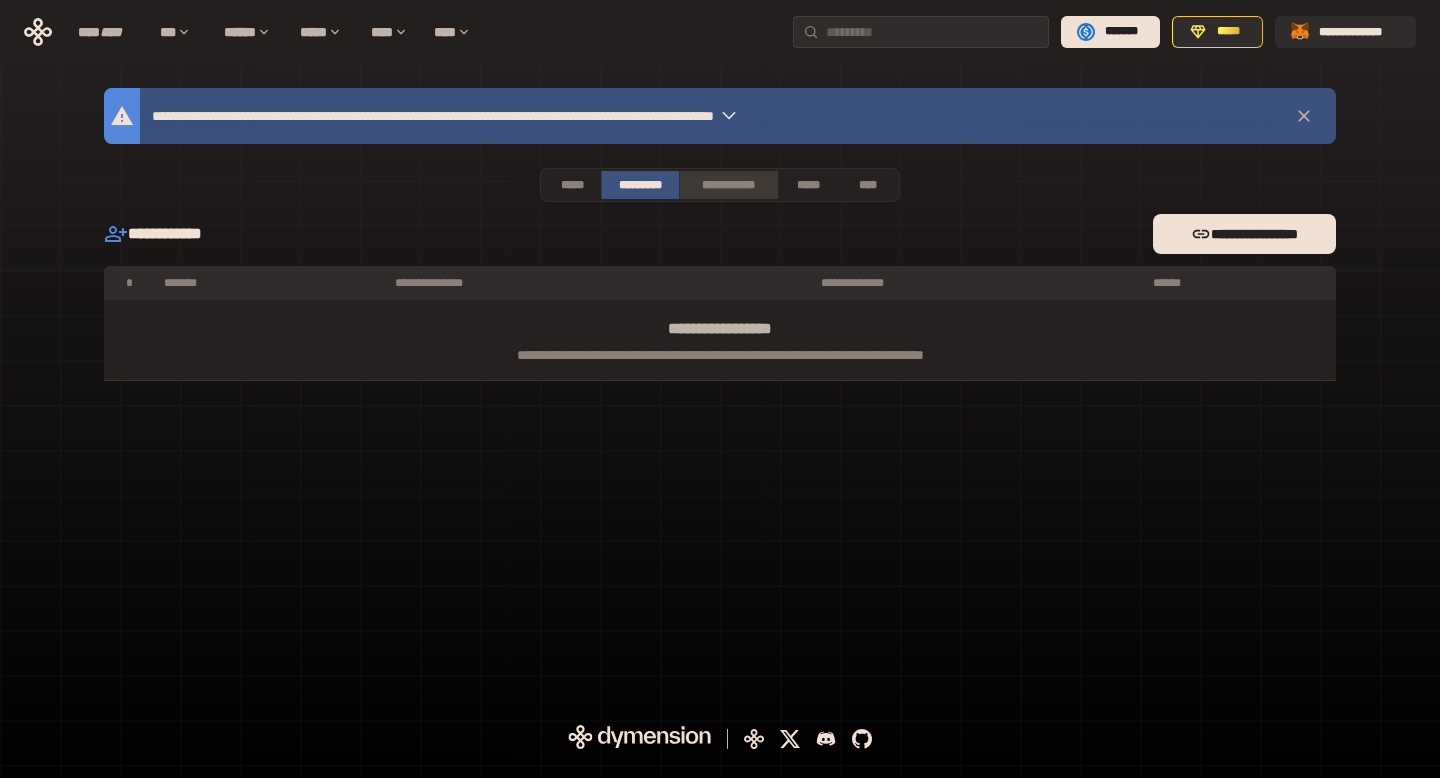 click on "**********" at bounding box center (728, 185) 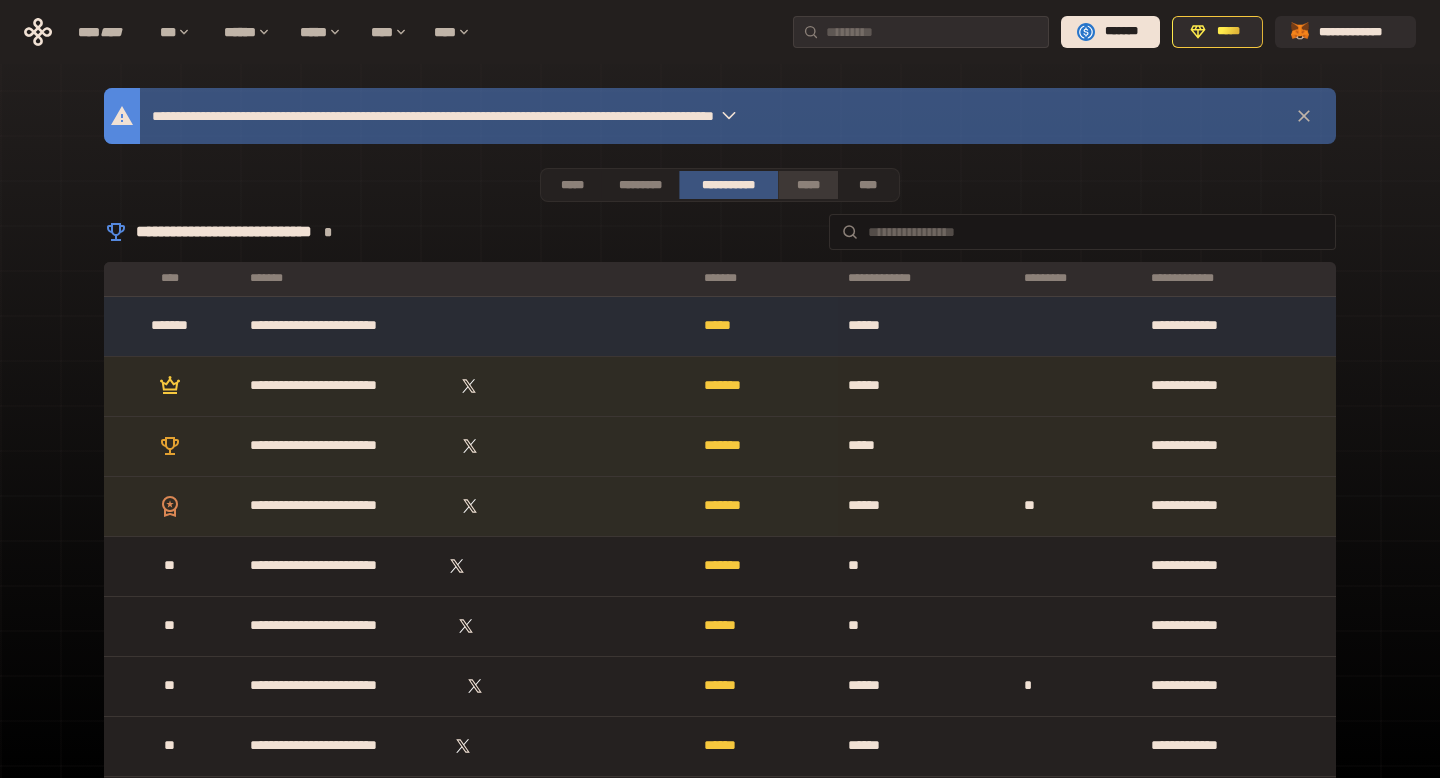 click on "*****" at bounding box center [807, 185] 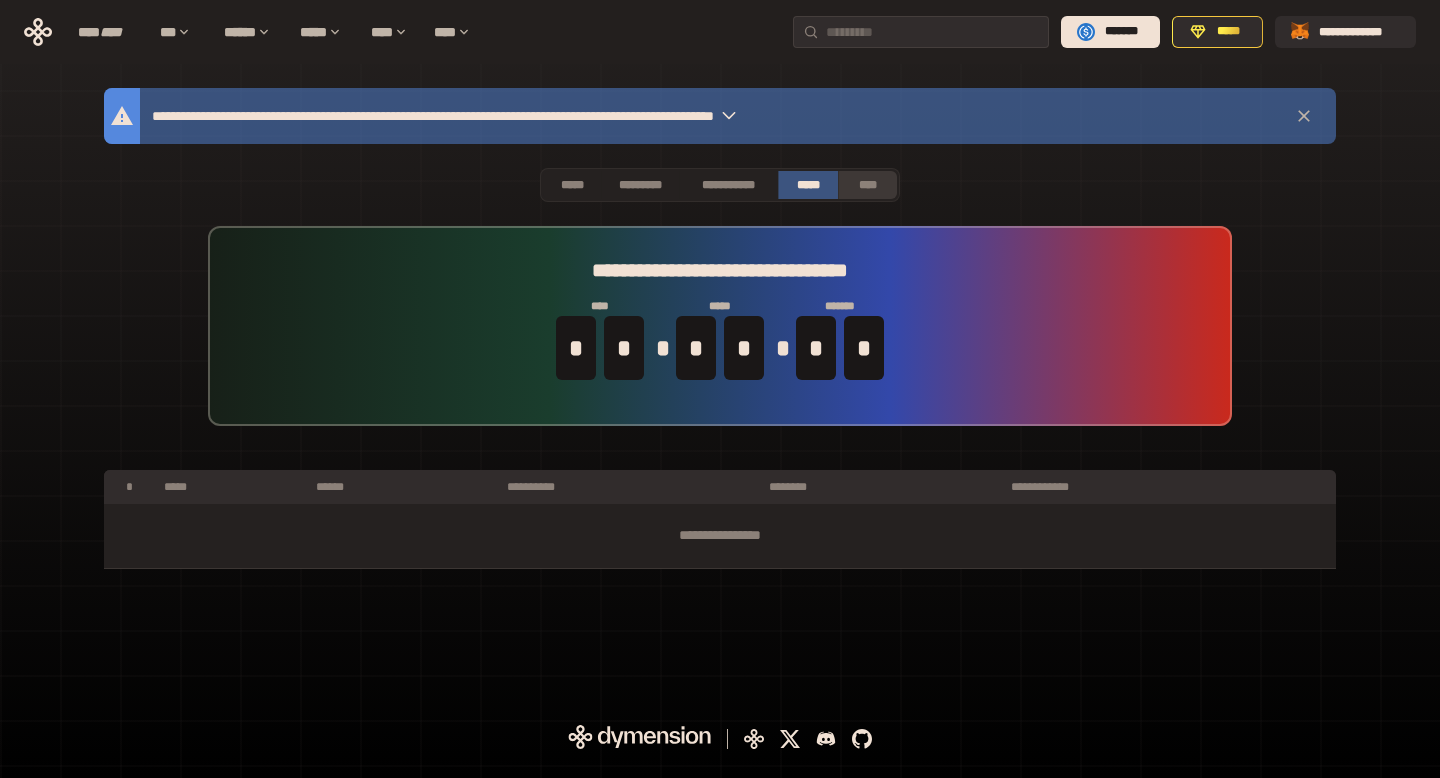 click on "****" at bounding box center (867, 185) 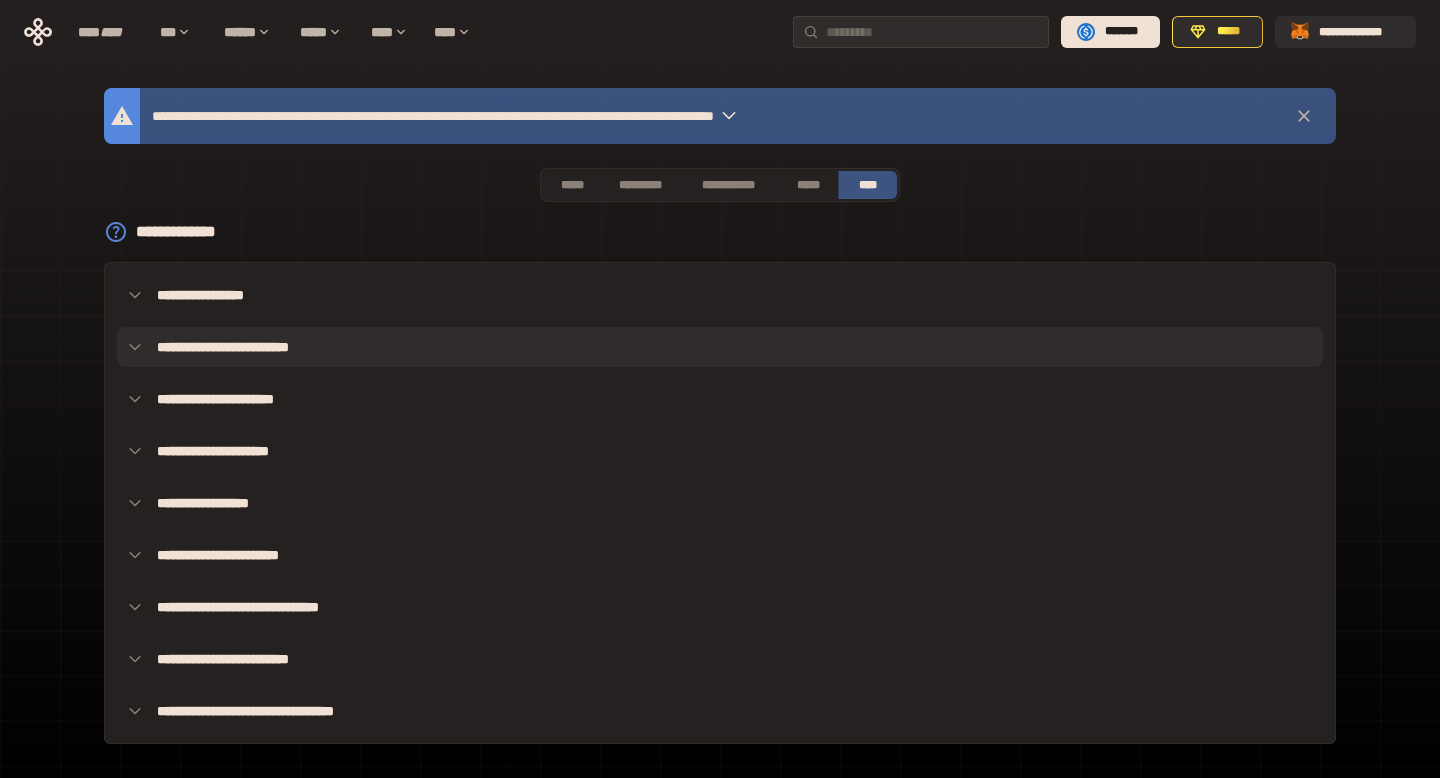 click on "**********" at bounding box center (720, 347) 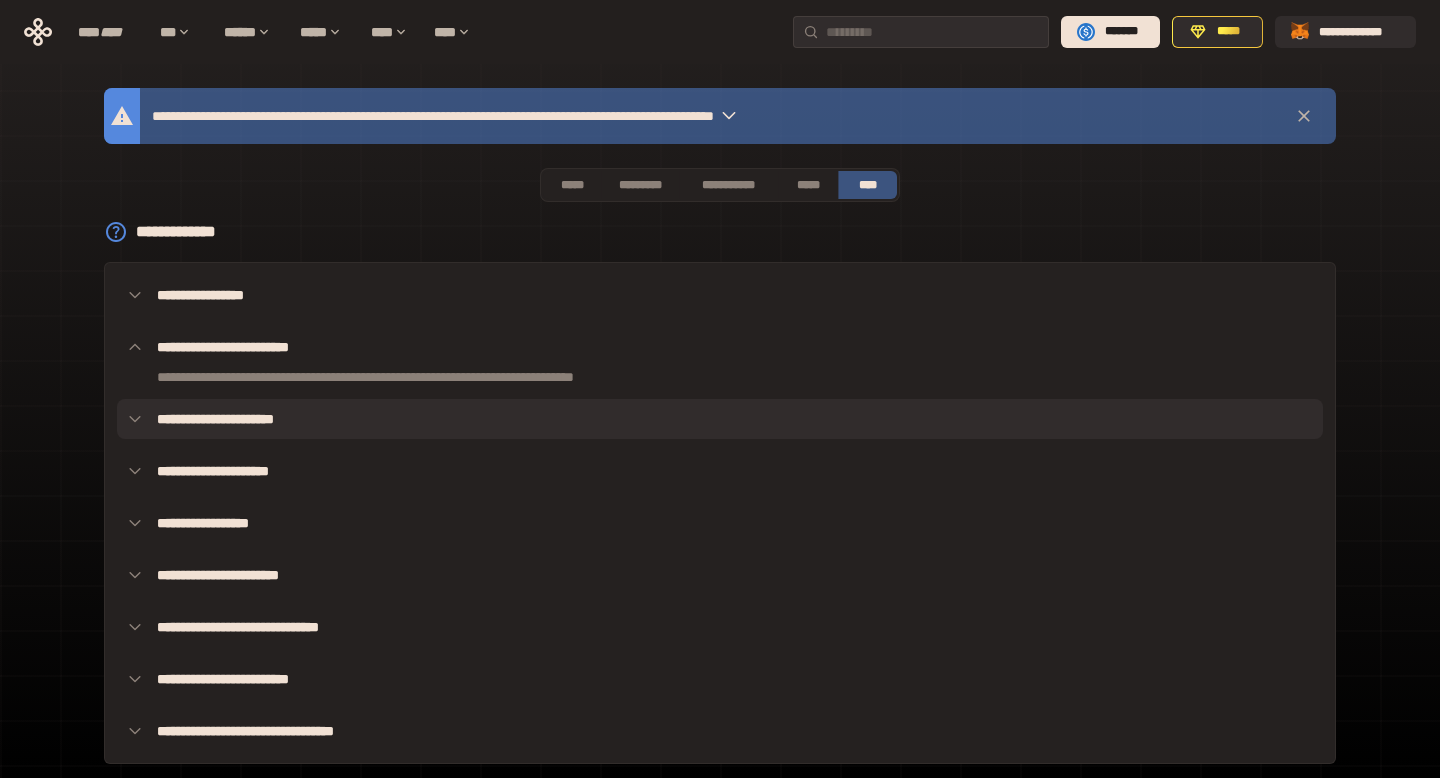 click on "**********" at bounding box center [720, 419] 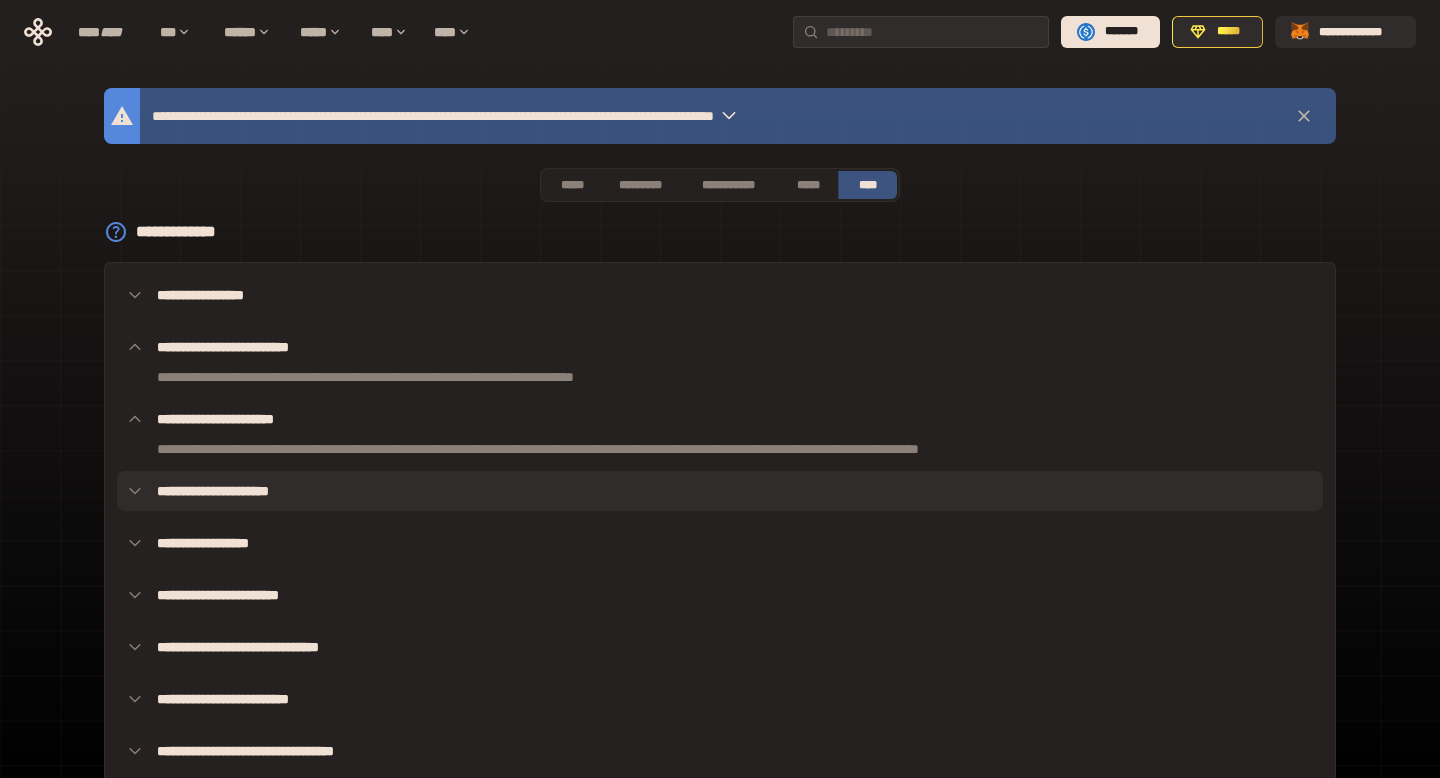 click on "**********" at bounding box center [720, 491] 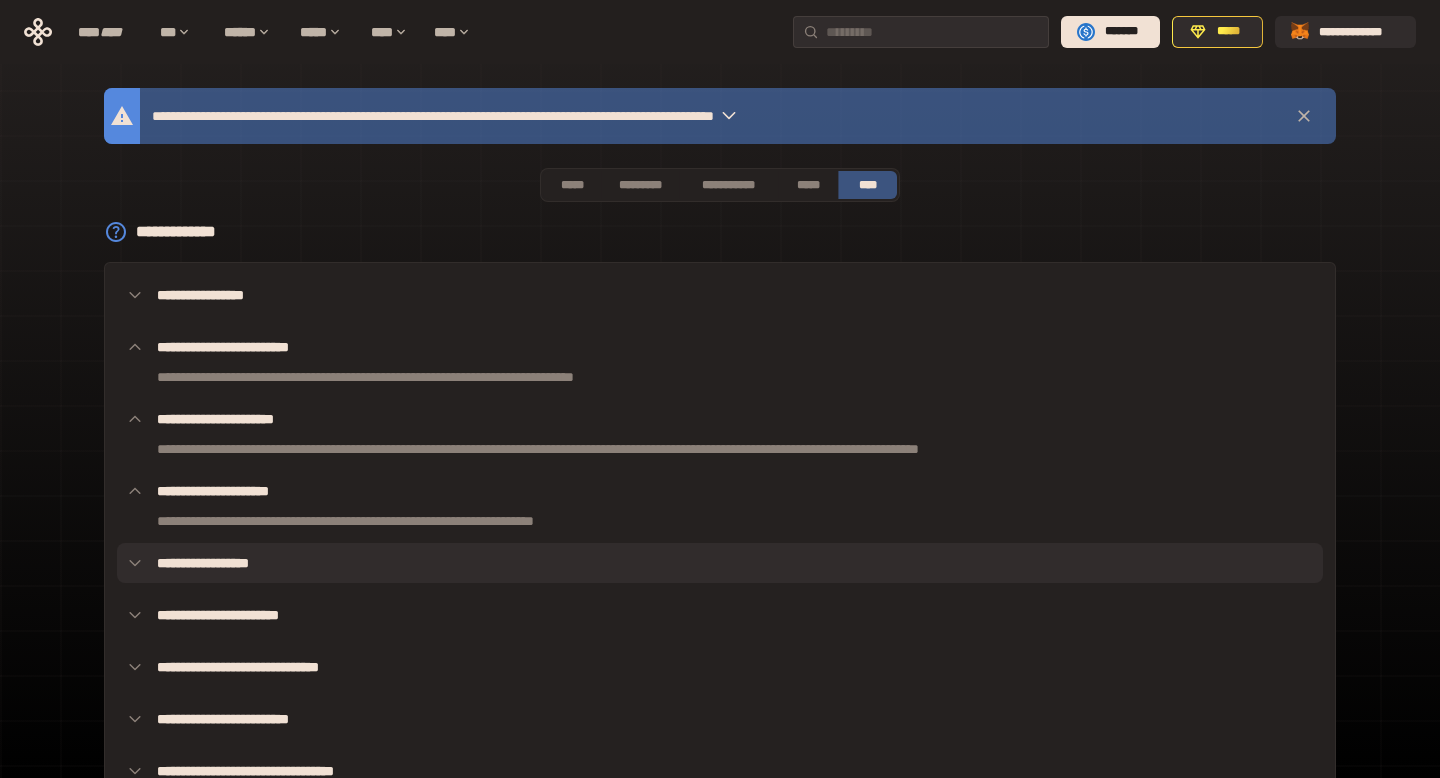 click on "**********" at bounding box center (720, 563) 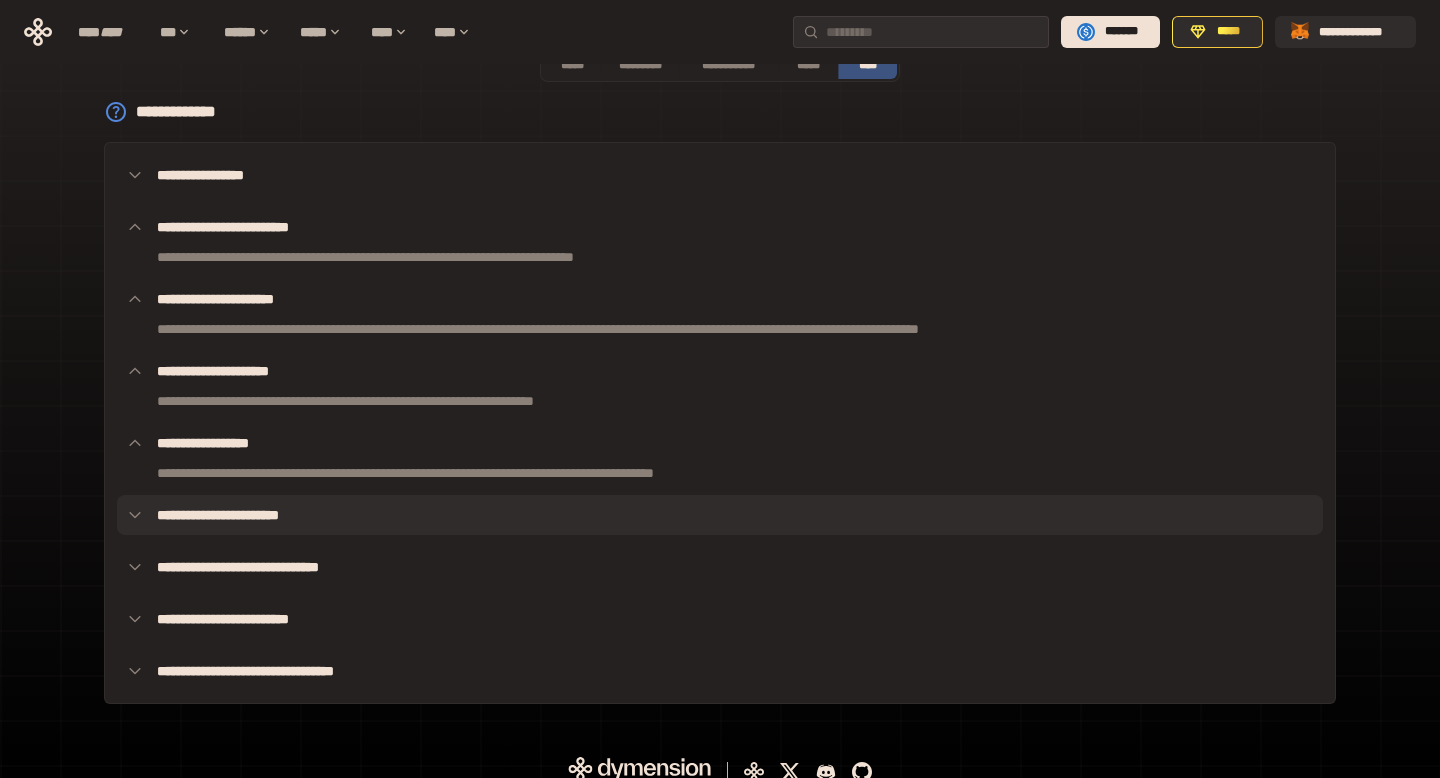 scroll, scrollTop: 138, scrollLeft: 0, axis: vertical 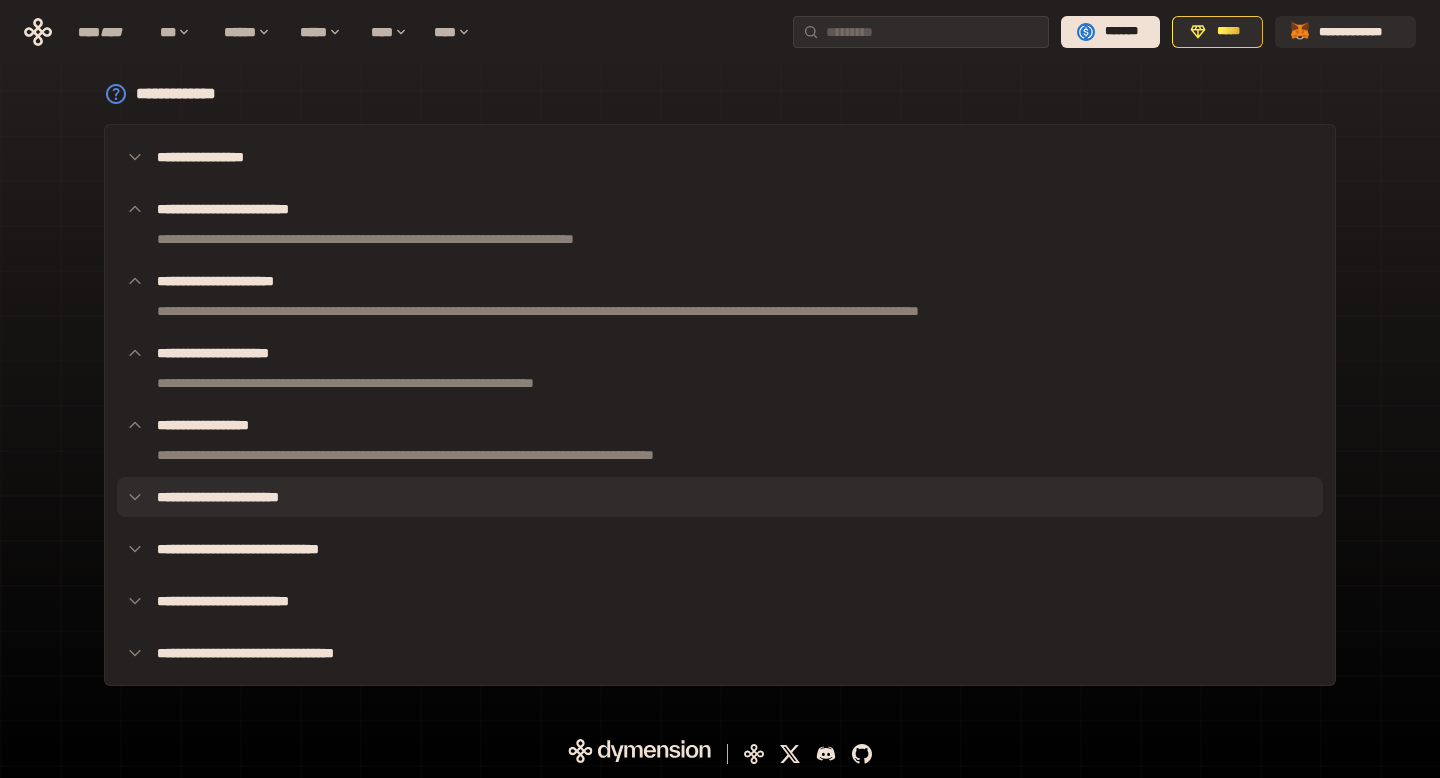 click on "**********" at bounding box center (720, 497) 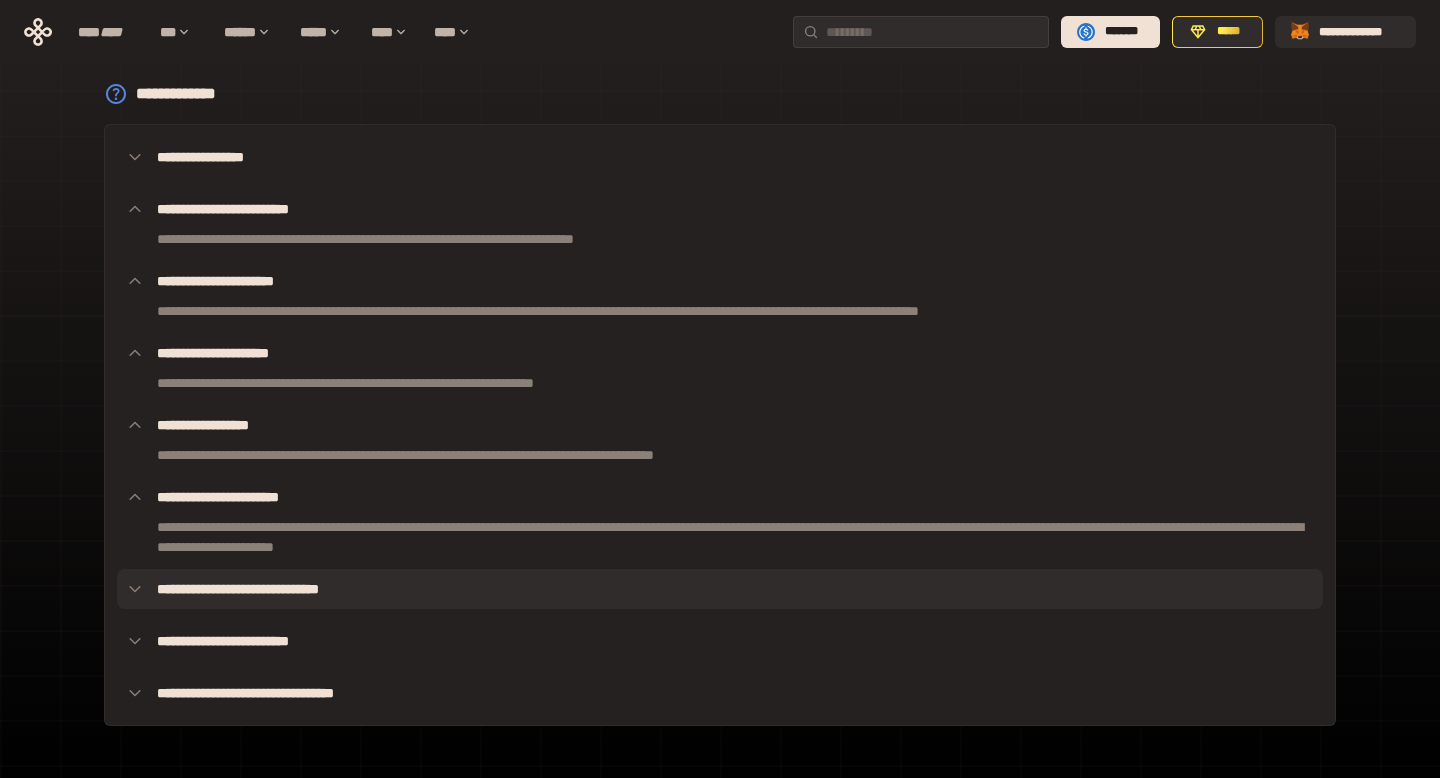 click on "**********" at bounding box center [720, 589] 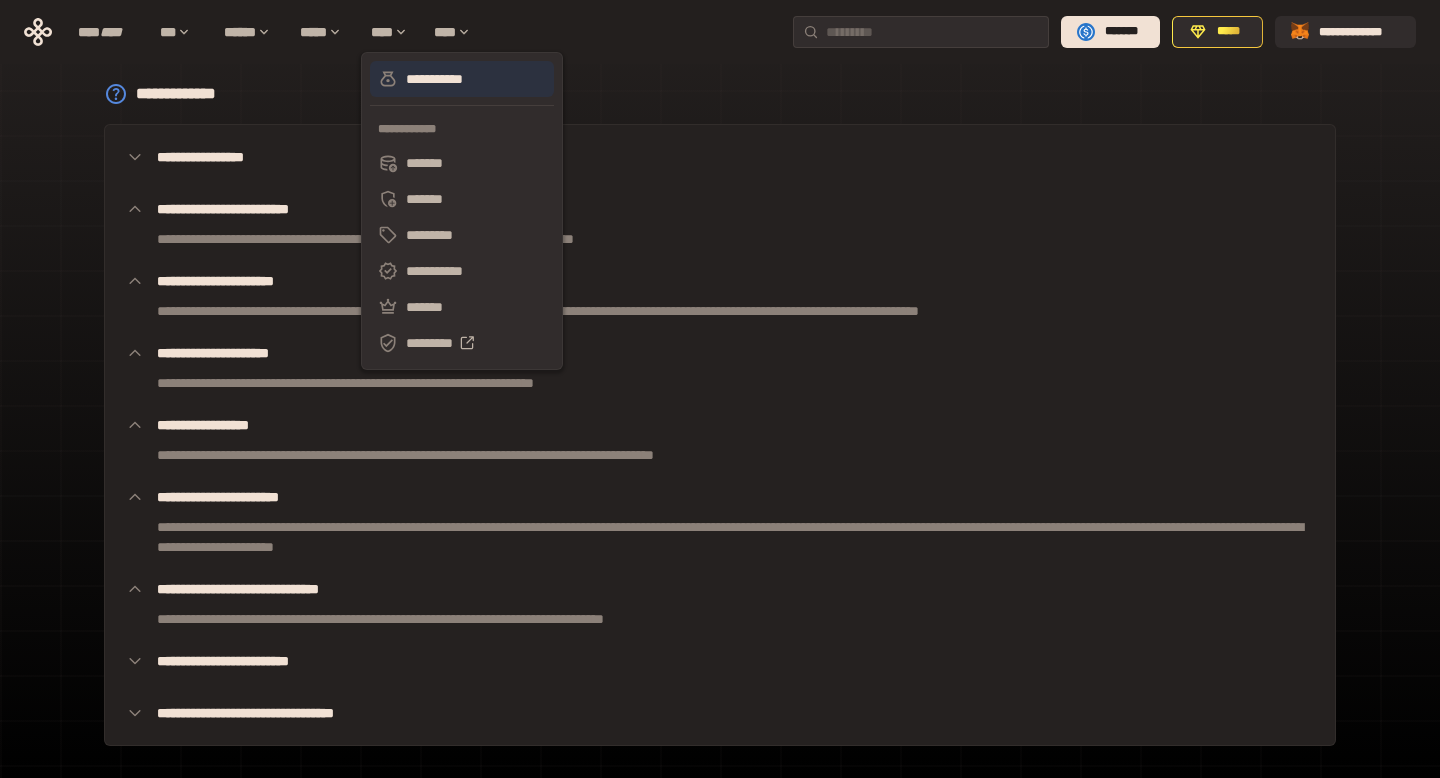 click on "**********" at bounding box center [462, 79] 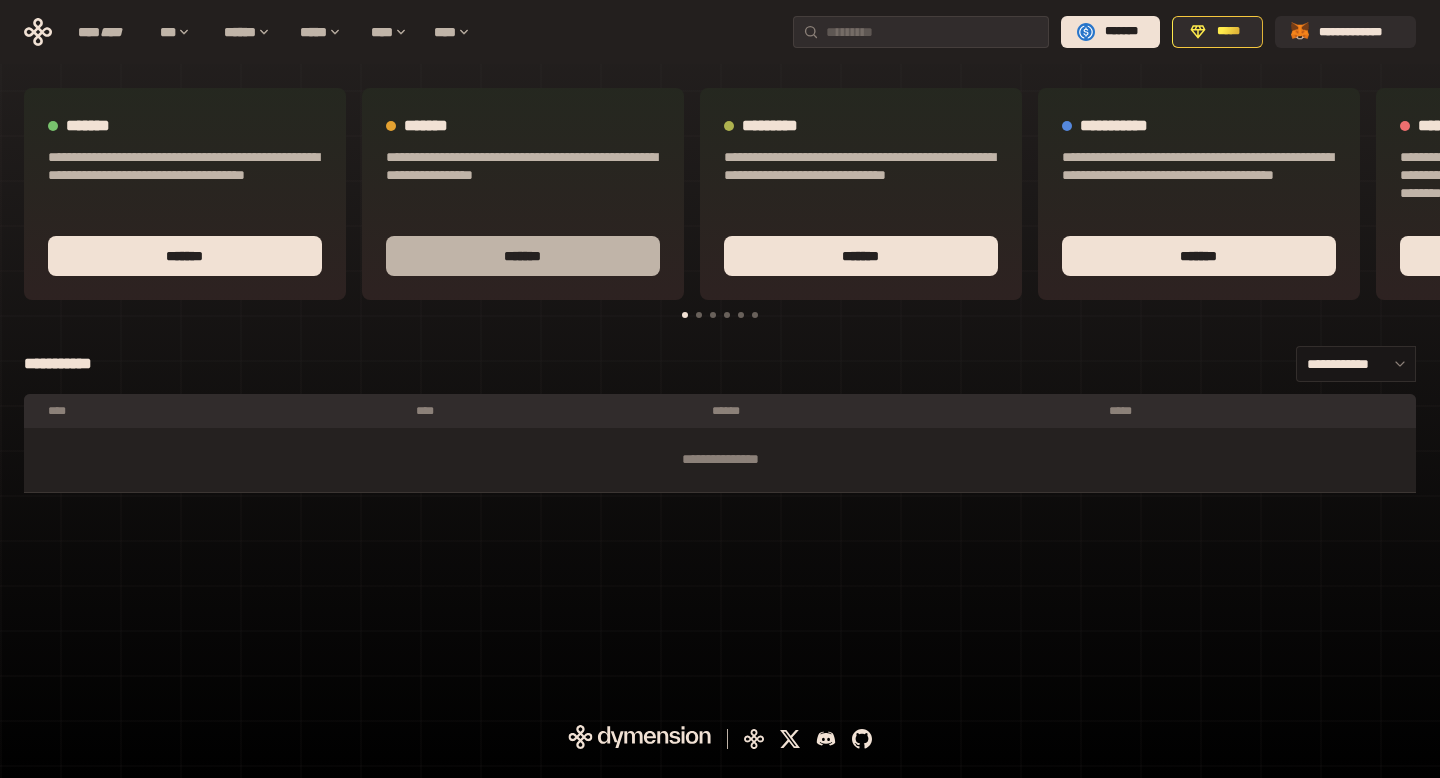 click on "*******" at bounding box center (523, 256) 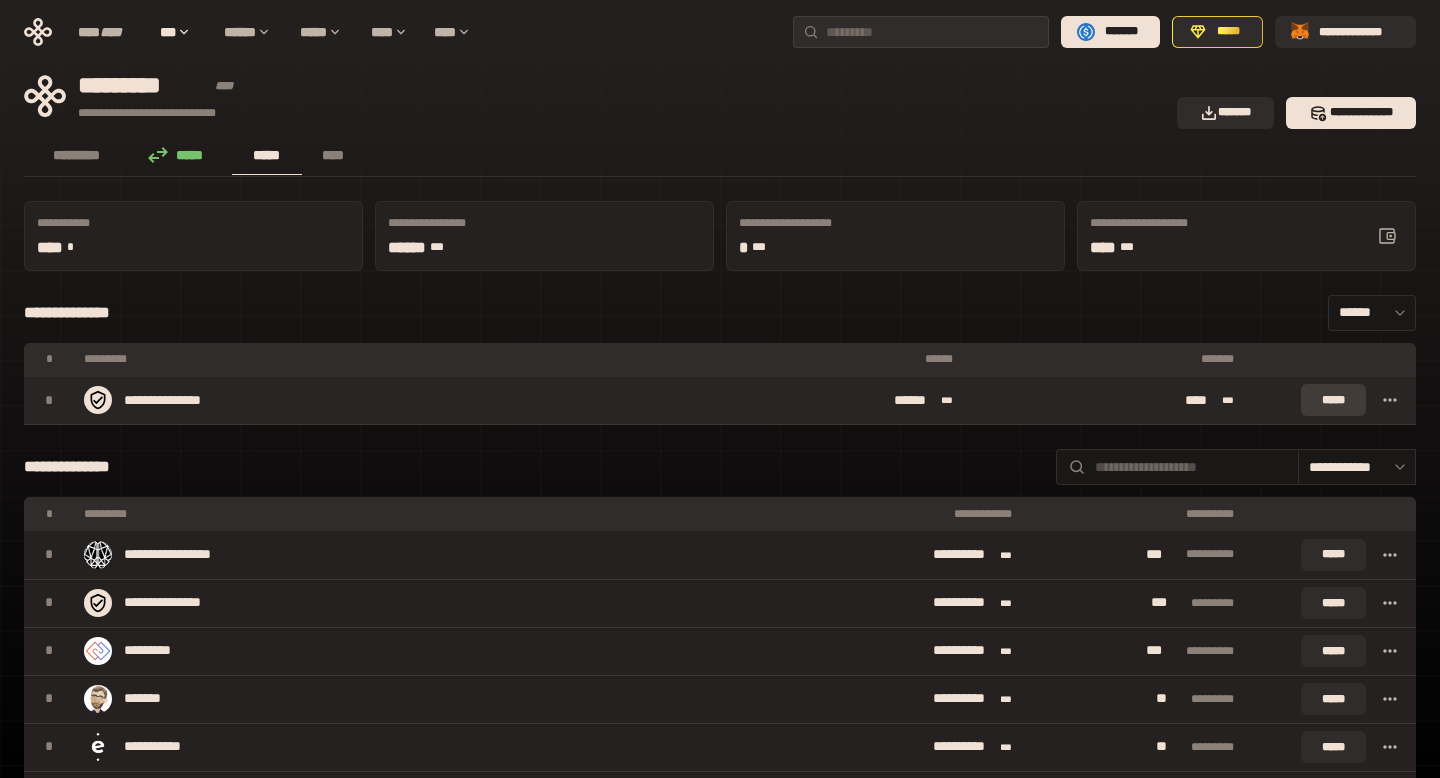 click on "*****" at bounding box center (1333, 400) 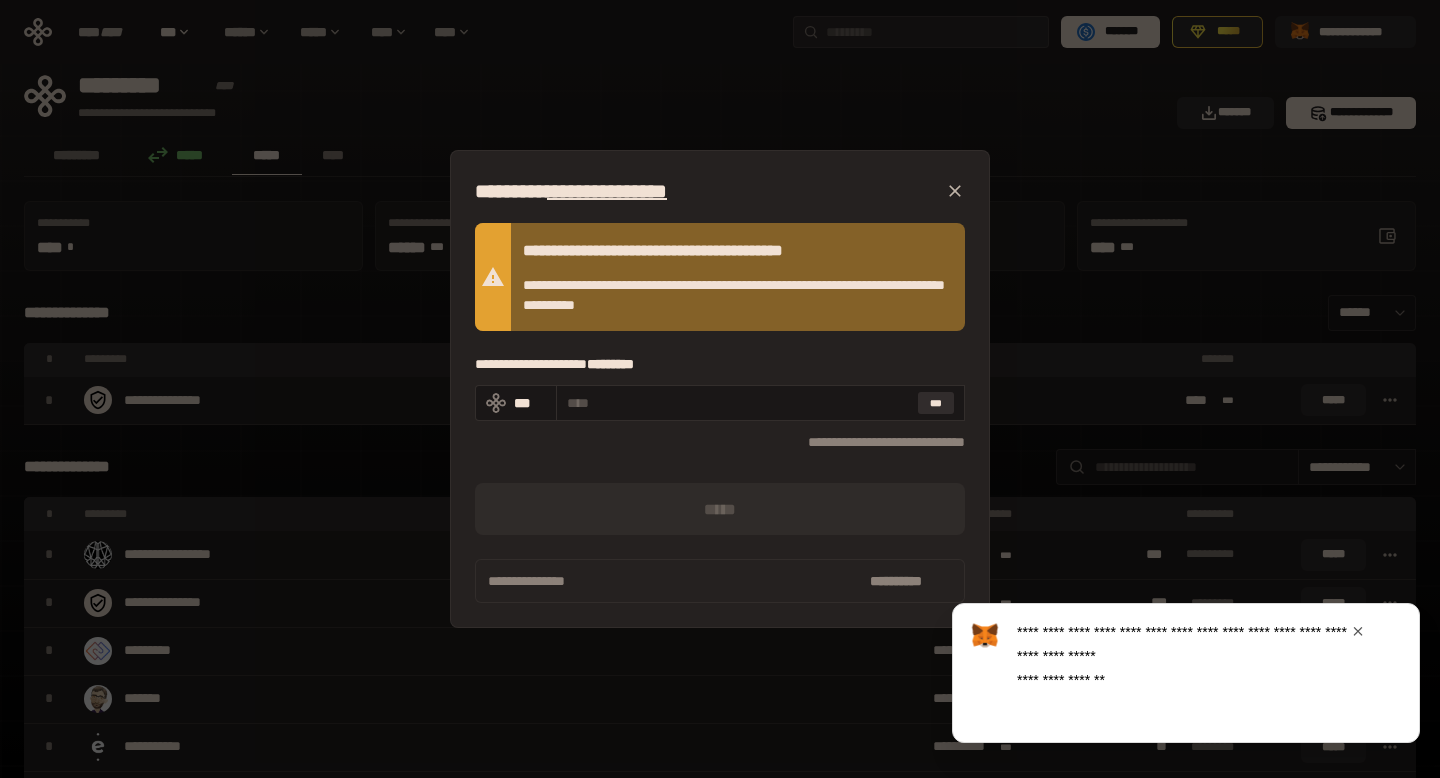 click 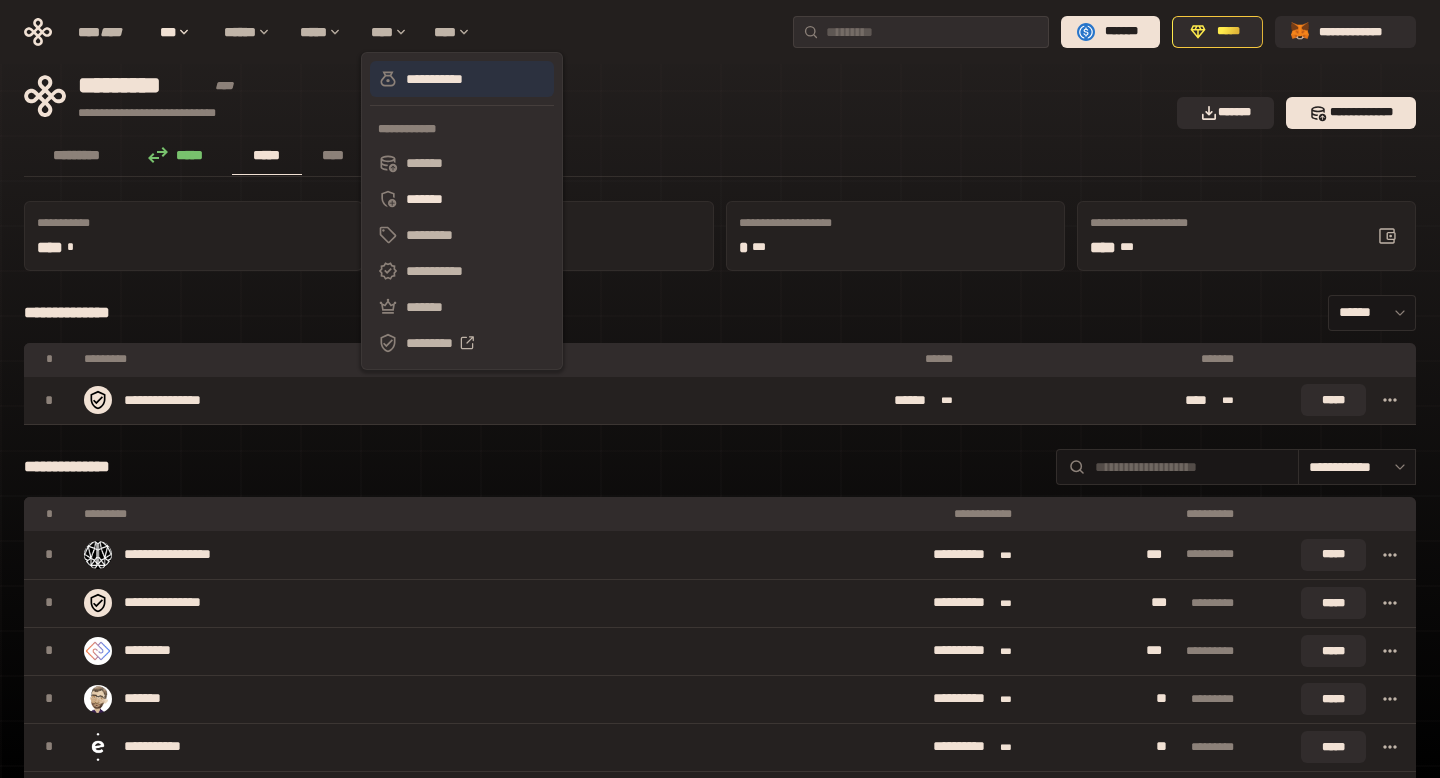 click on "**********" at bounding box center [462, 79] 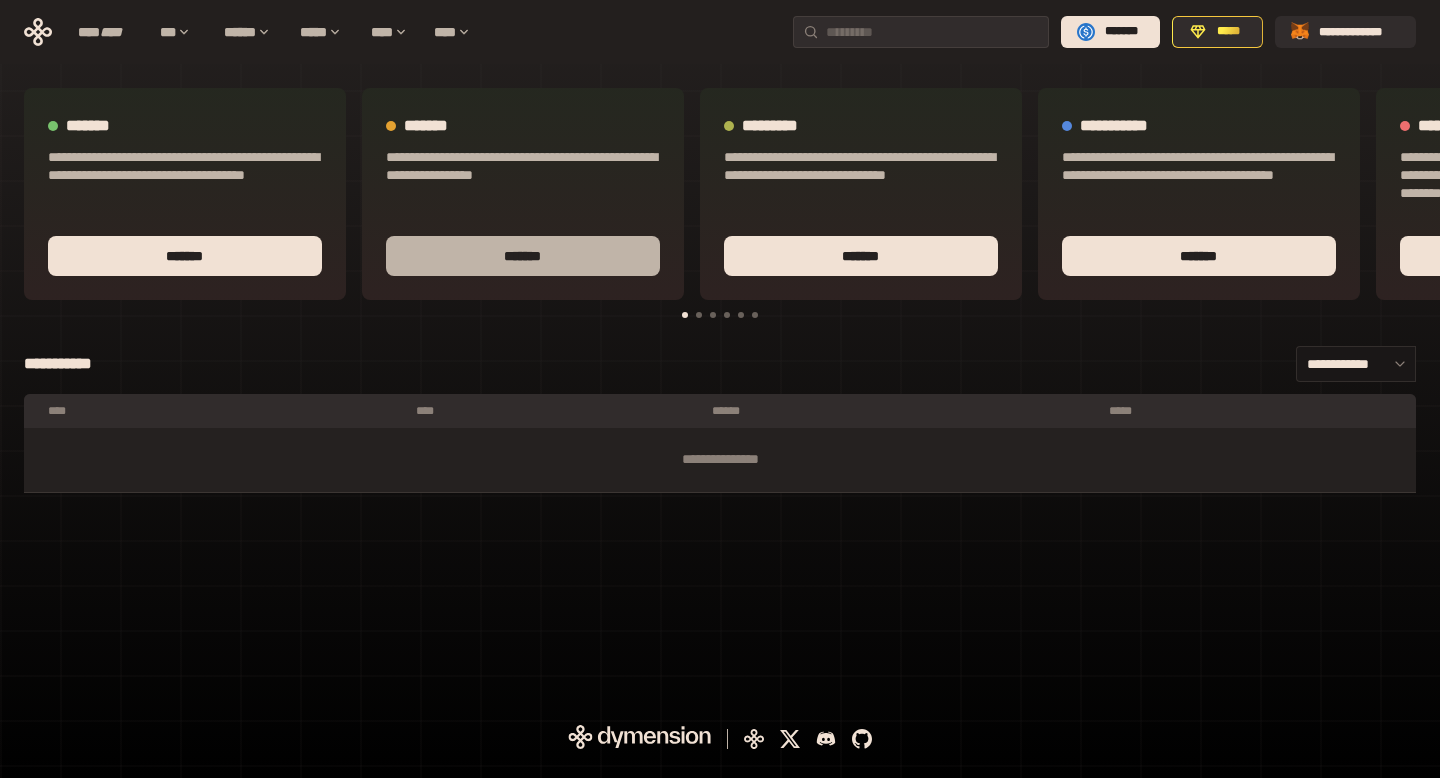click on "*******" at bounding box center [523, 256] 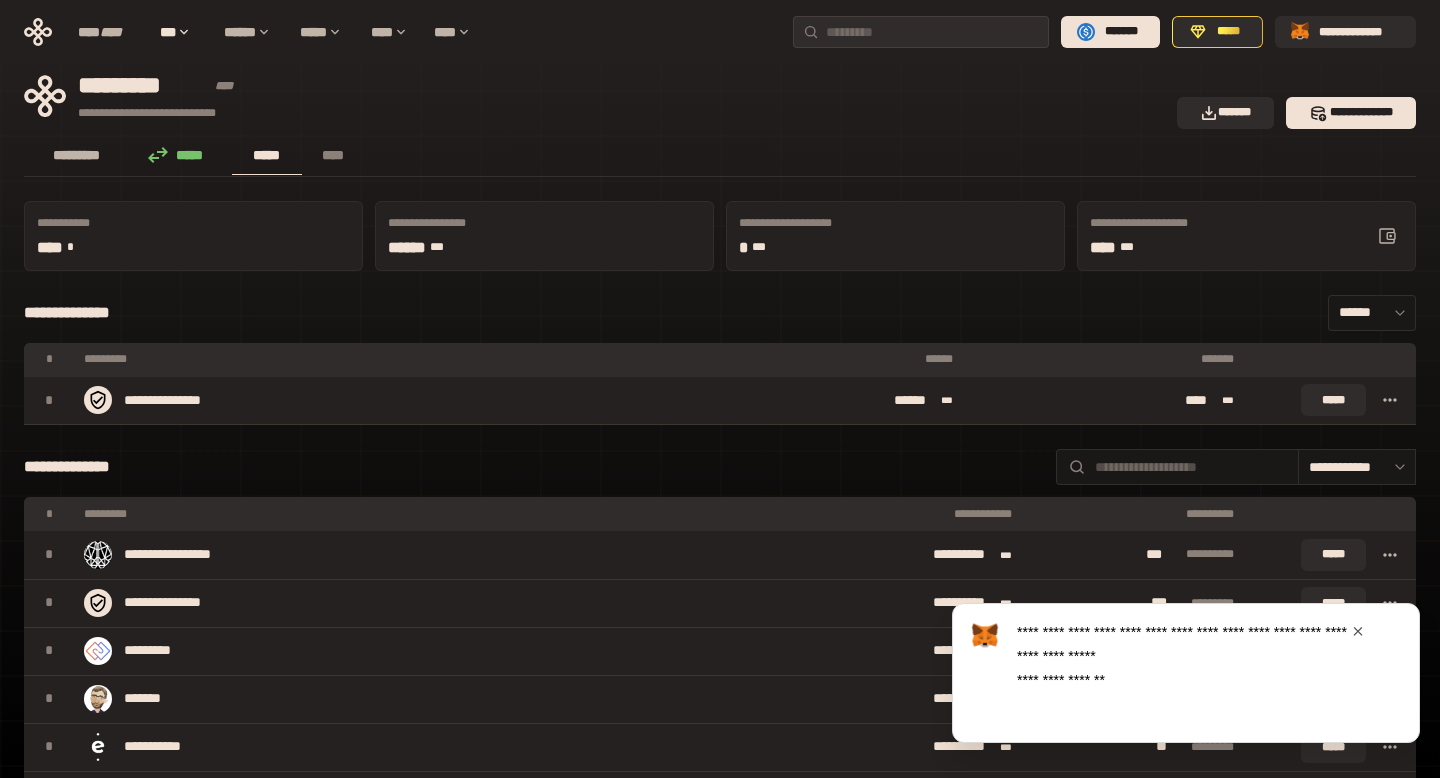 click on "*********" at bounding box center (77, 155) 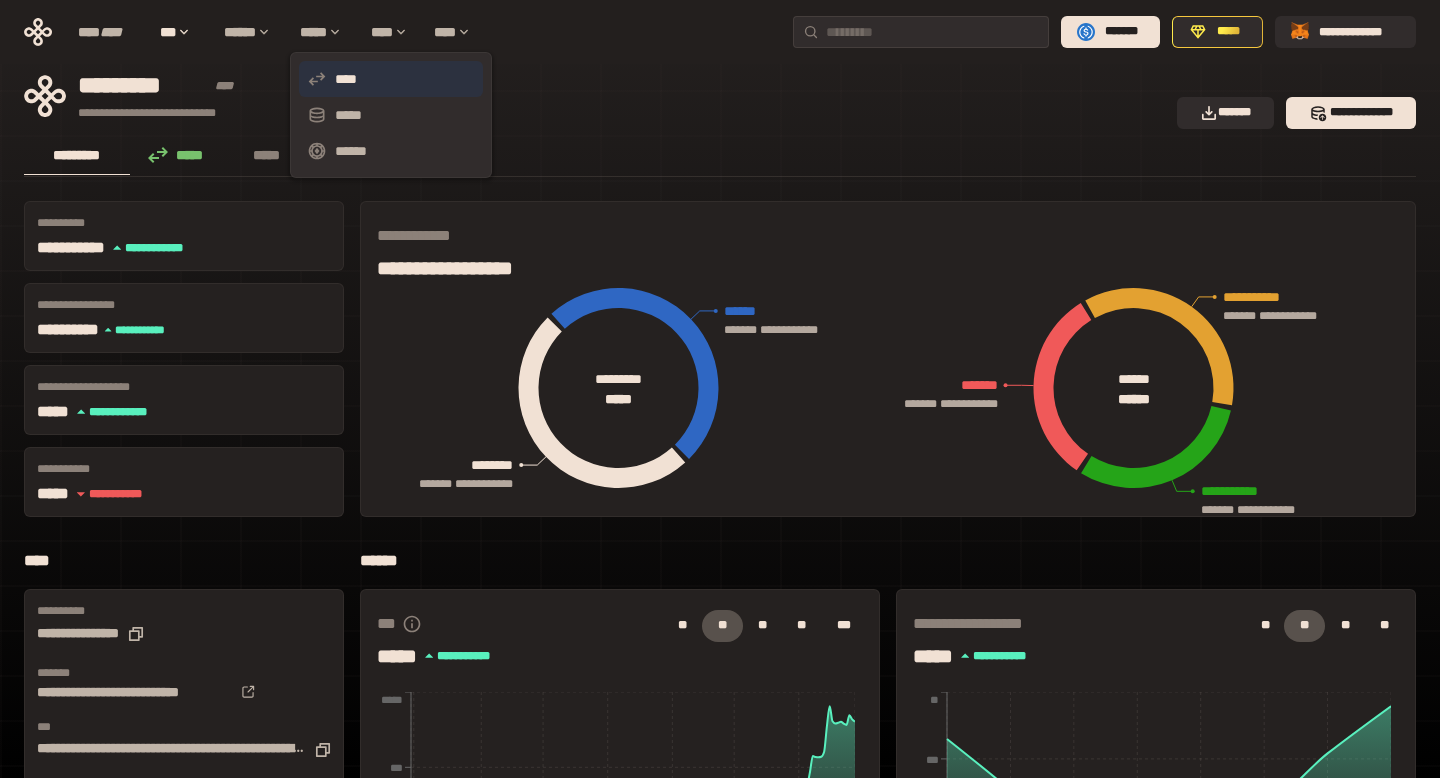 click on "****" at bounding box center [391, 79] 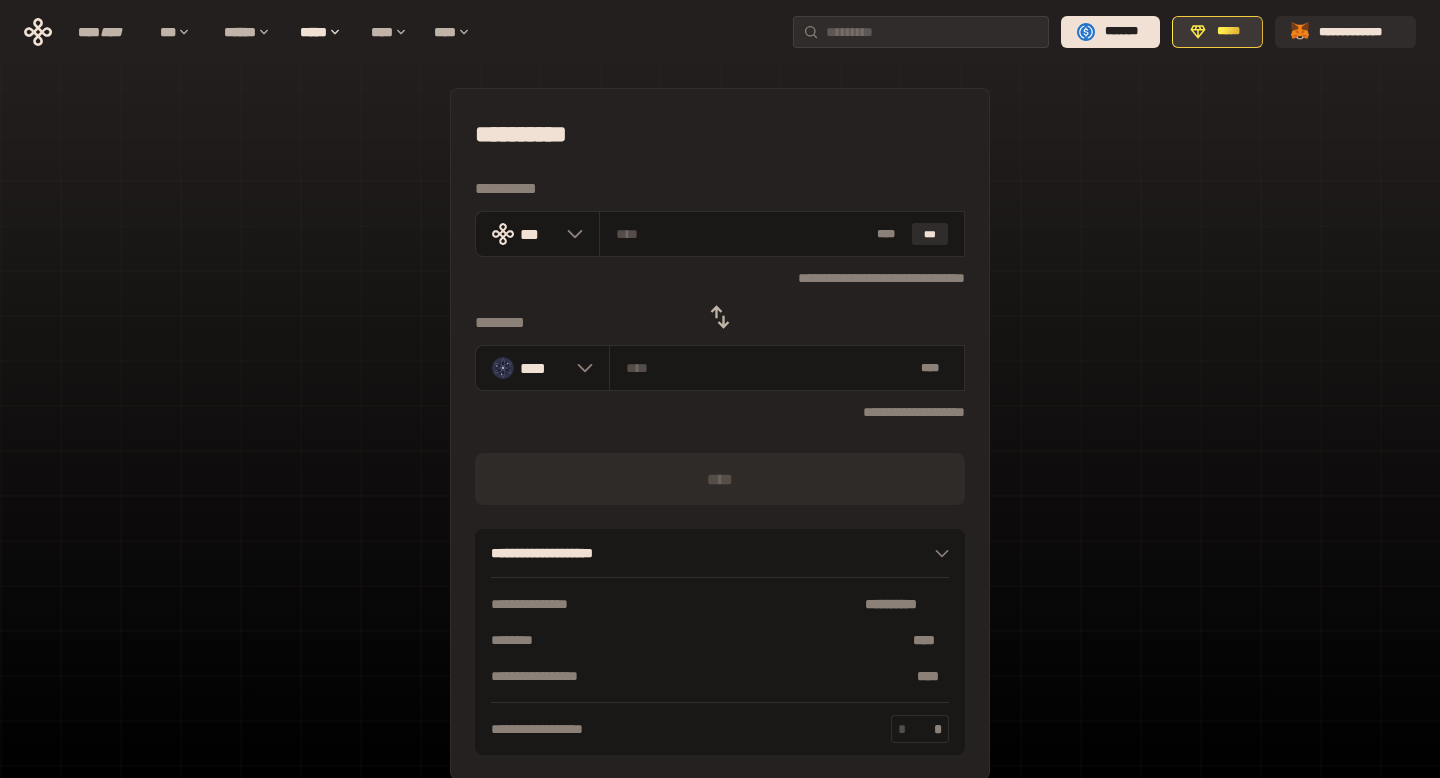 click on "*****" at bounding box center (1217, 32) 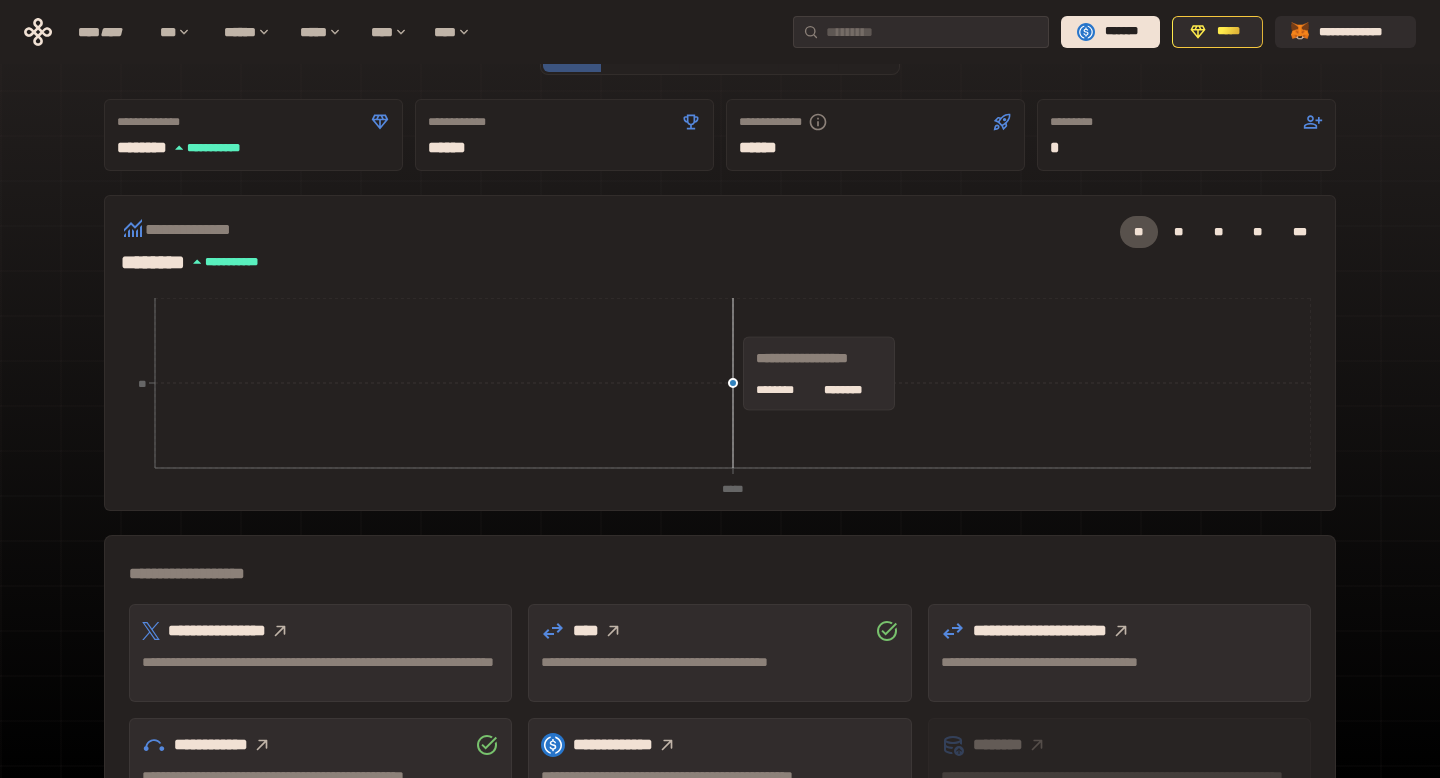 scroll, scrollTop: 0, scrollLeft: 0, axis: both 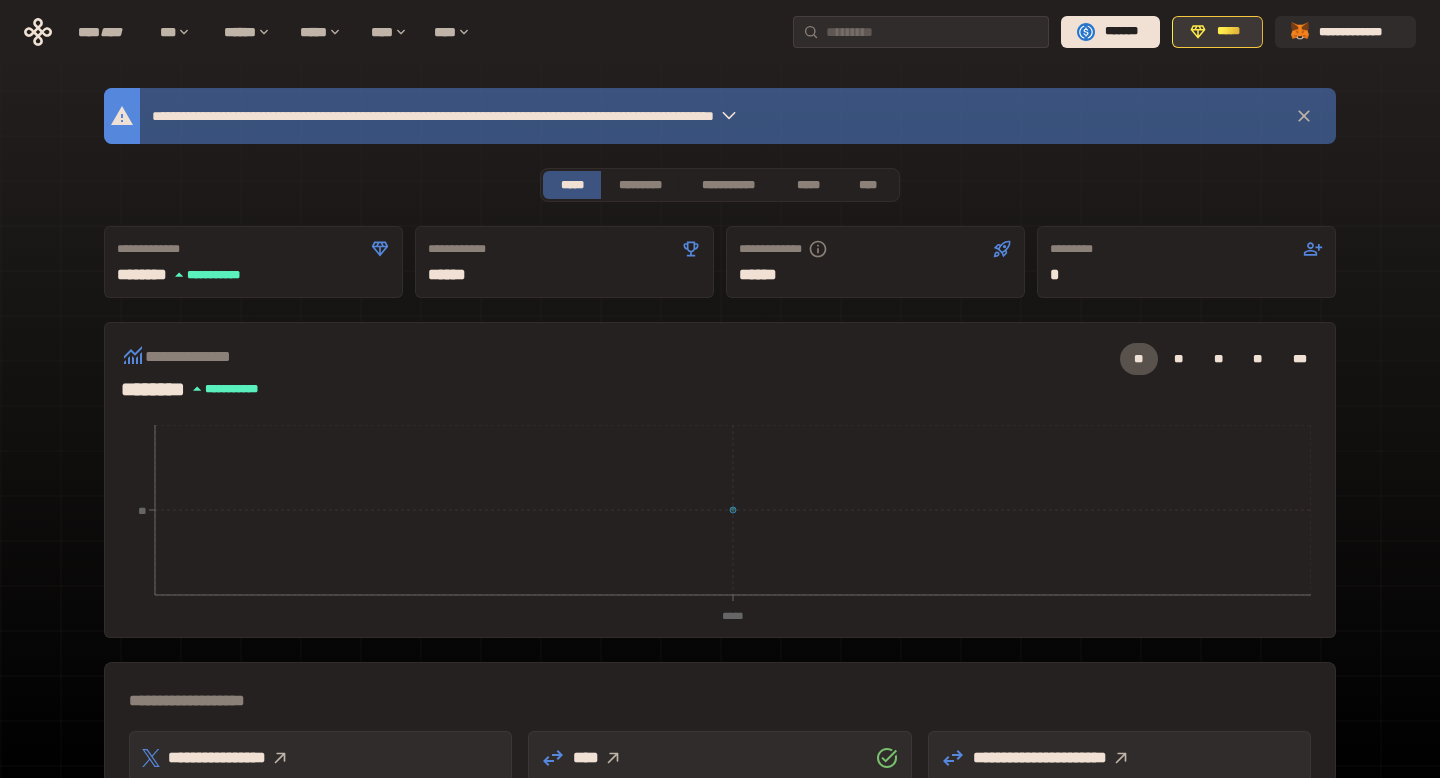 click on "*****" at bounding box center [1228, 32] 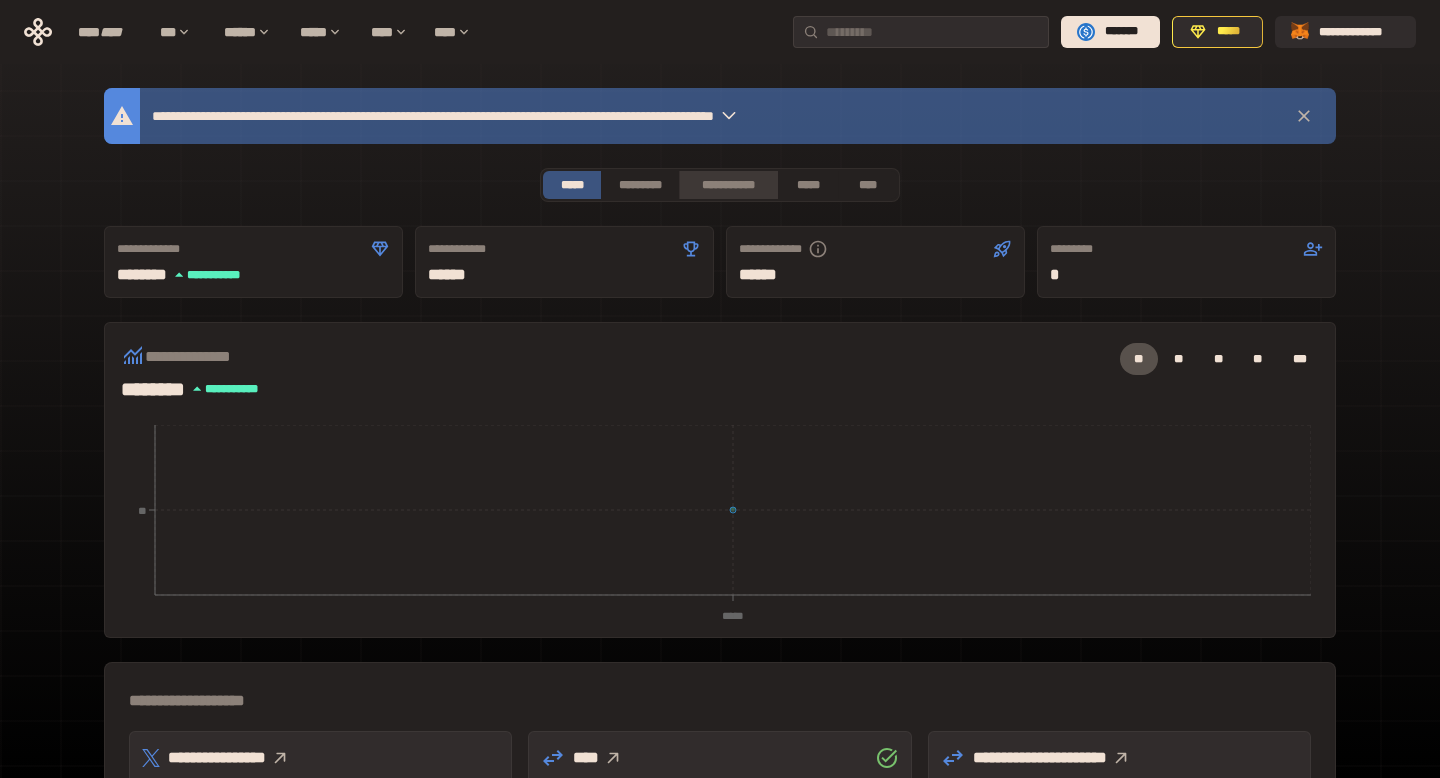 click on "**********" at bounding box center [728, 185] 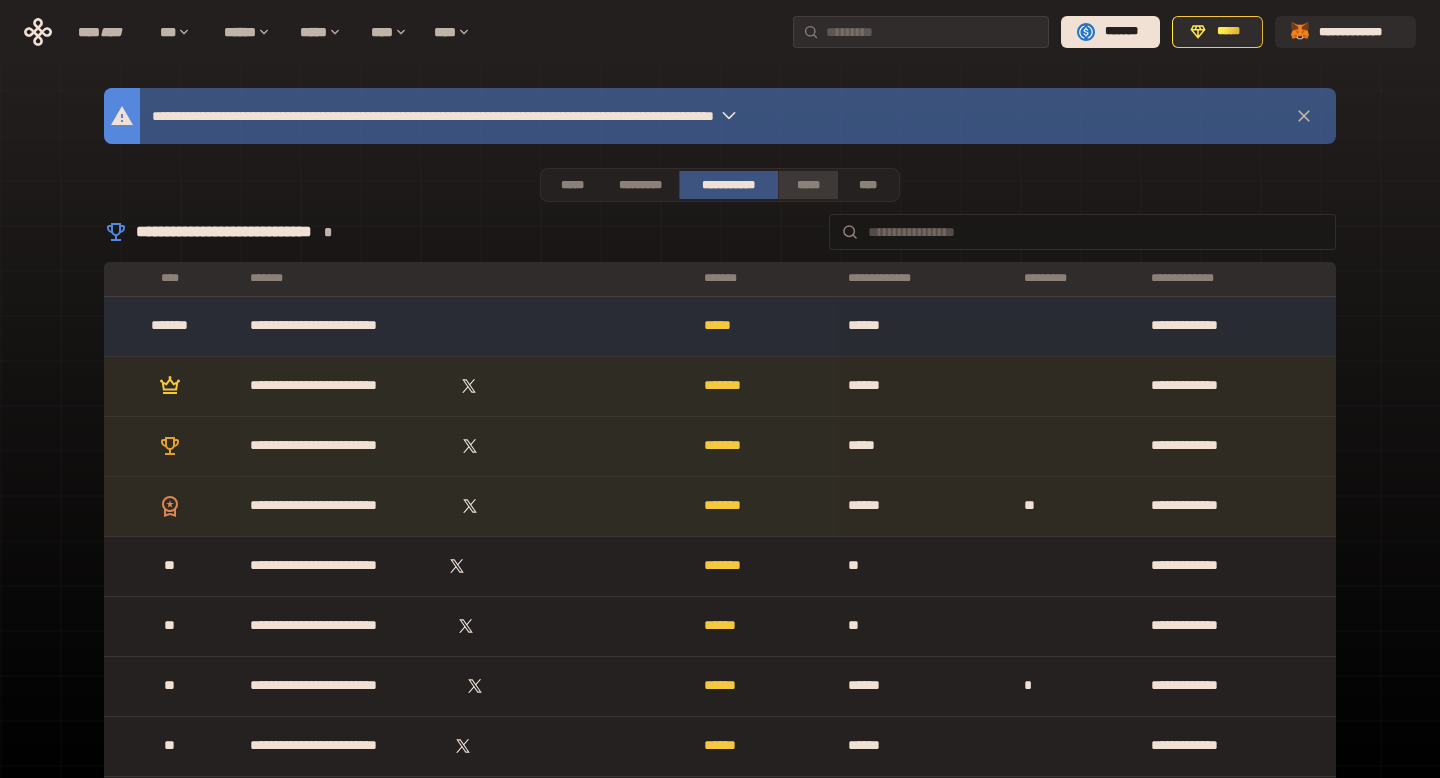 click on "*****" at bounding box center (807, 185) 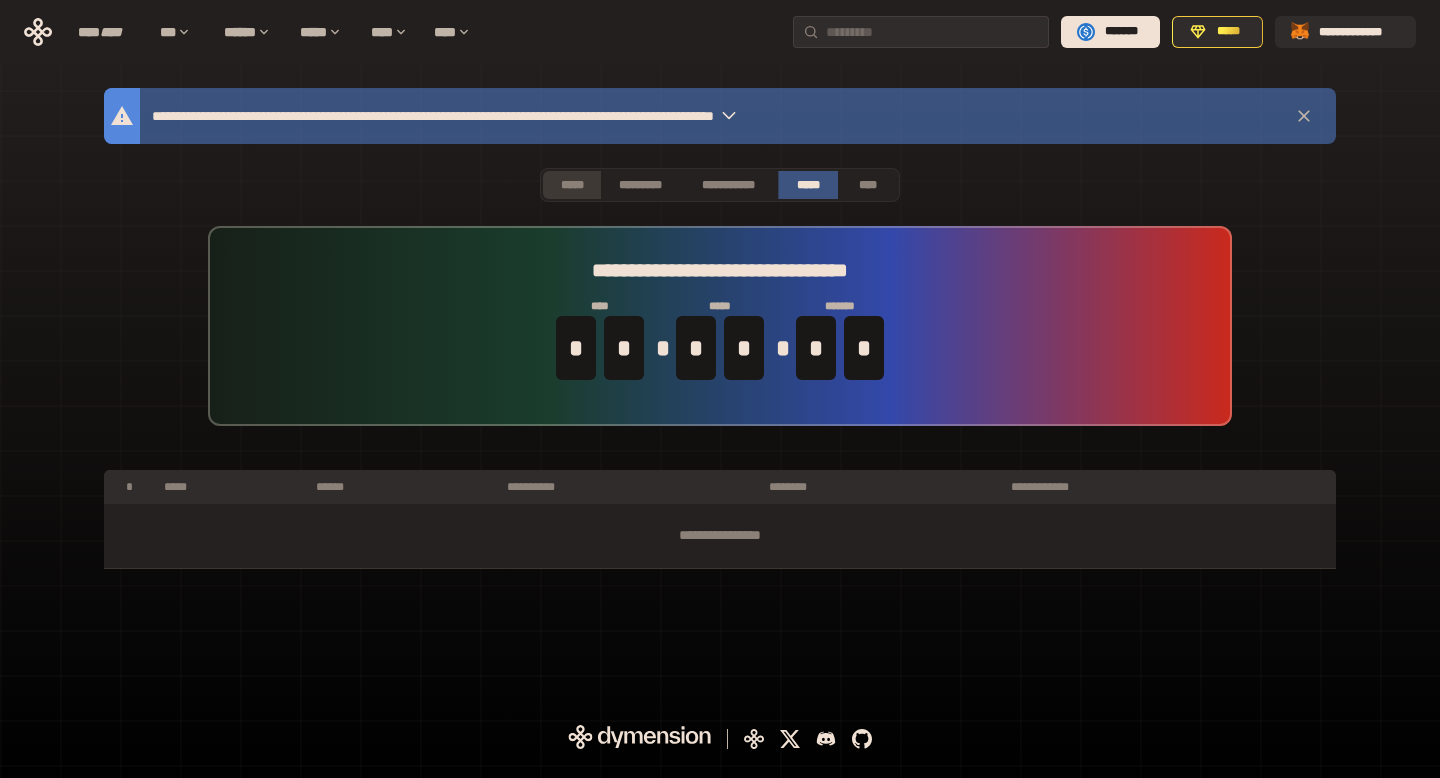 click on "*****" at bounding box center (572, 185) 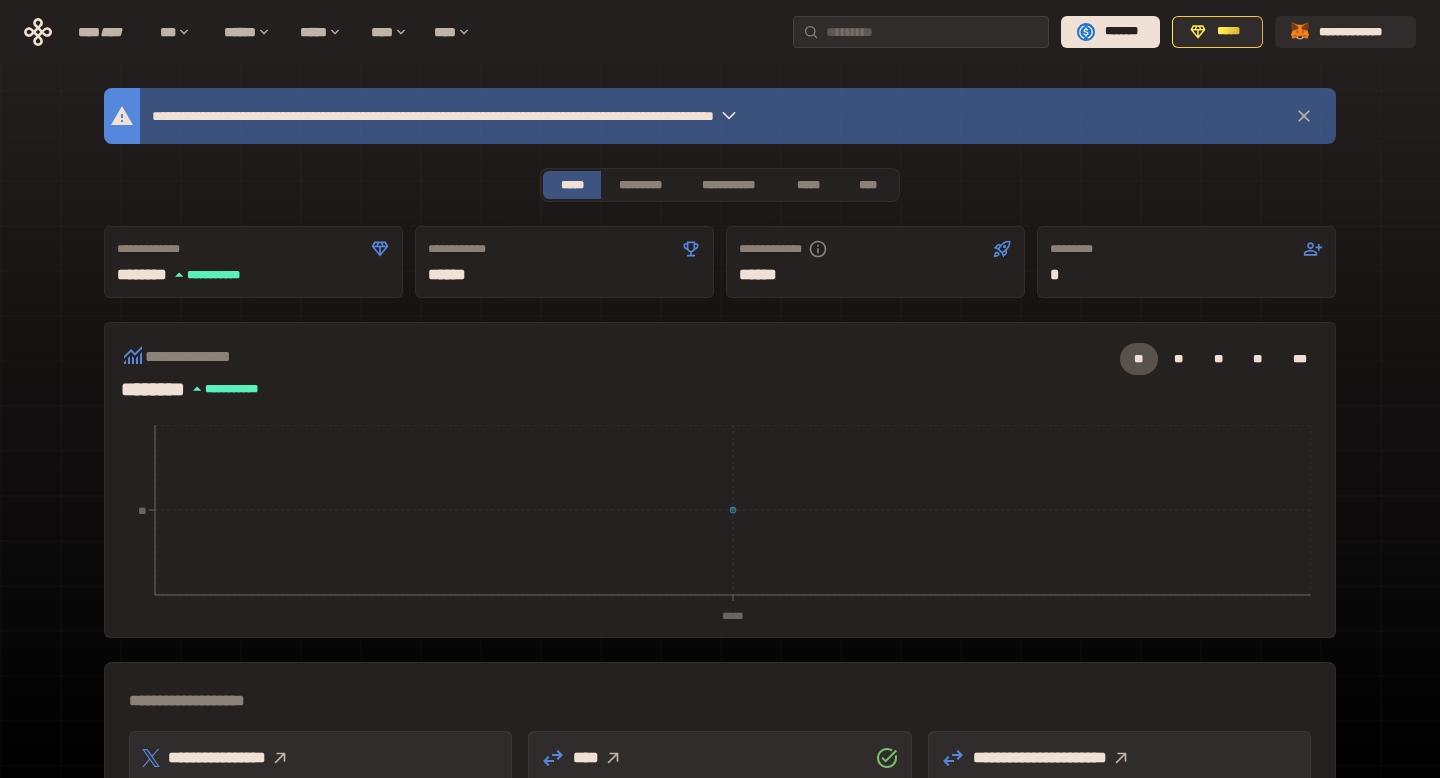 click 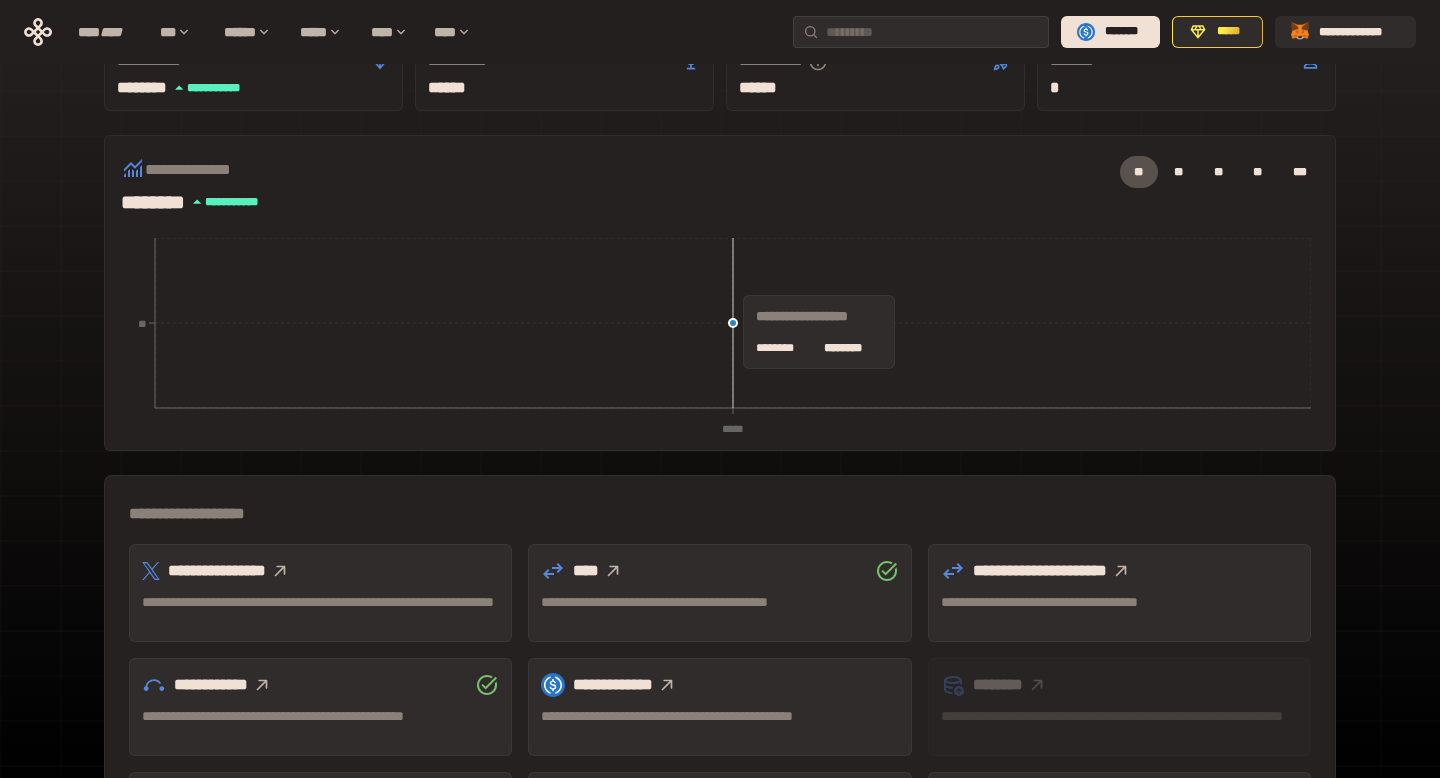scroll, scrollTop: 188, scrollLeft: 0, axis: vertical 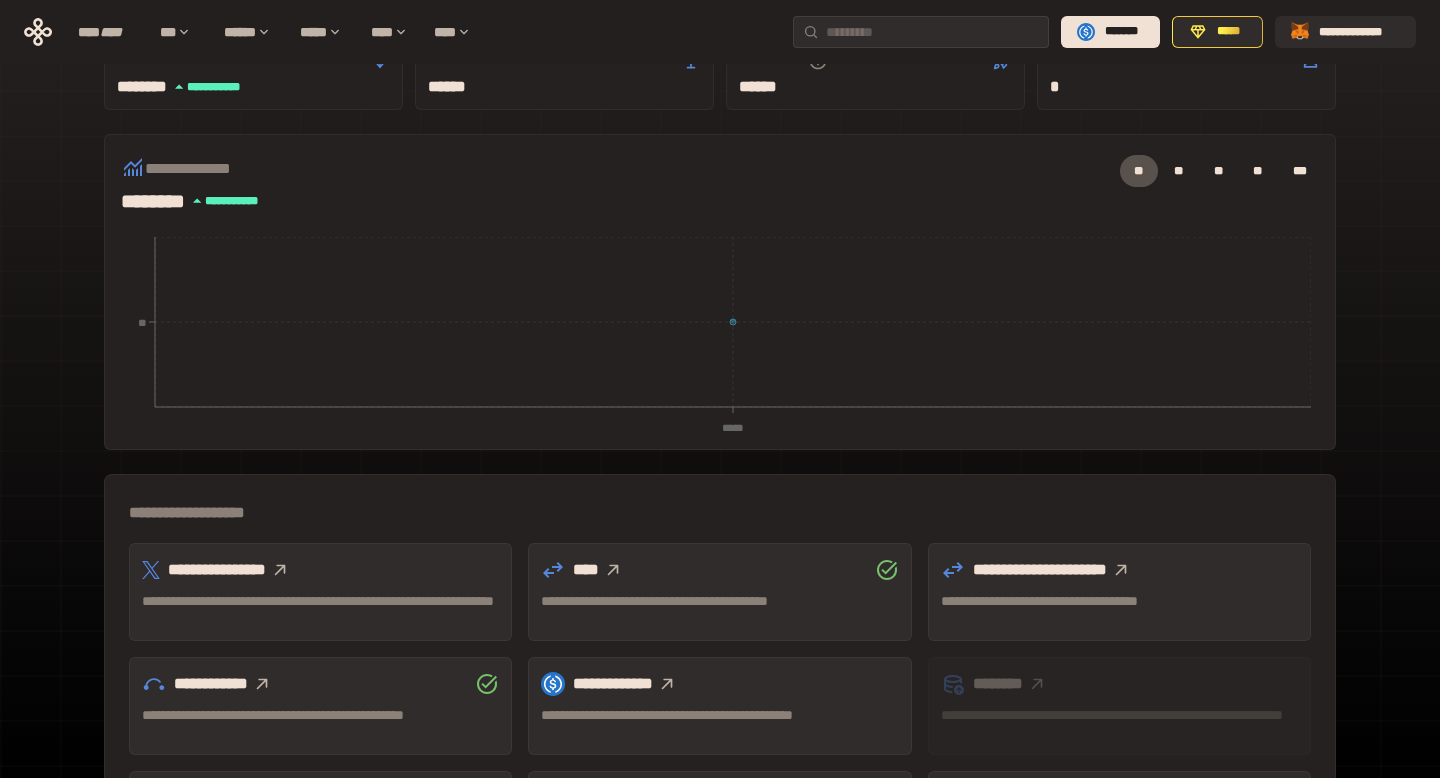 click 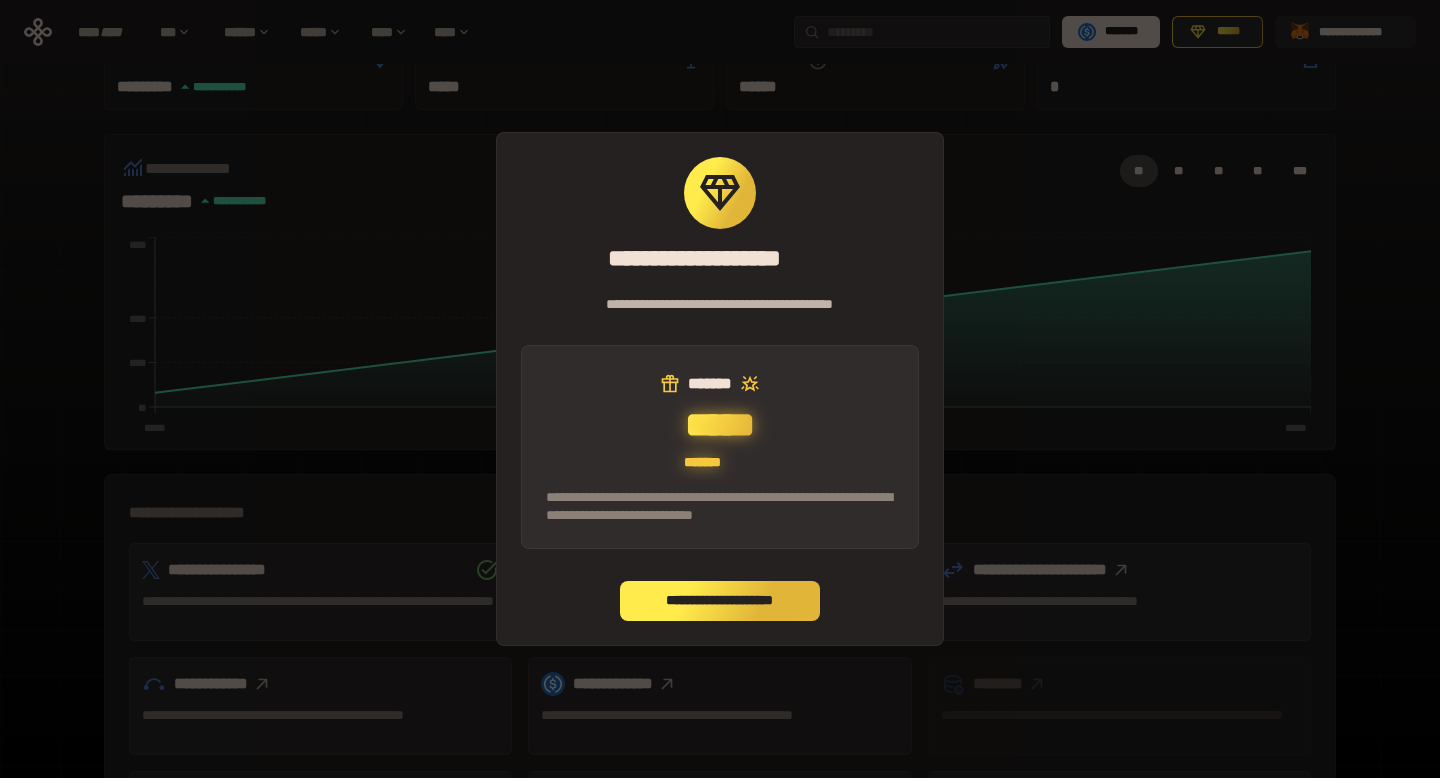 click on "**********" at bounding box center (720, 601) 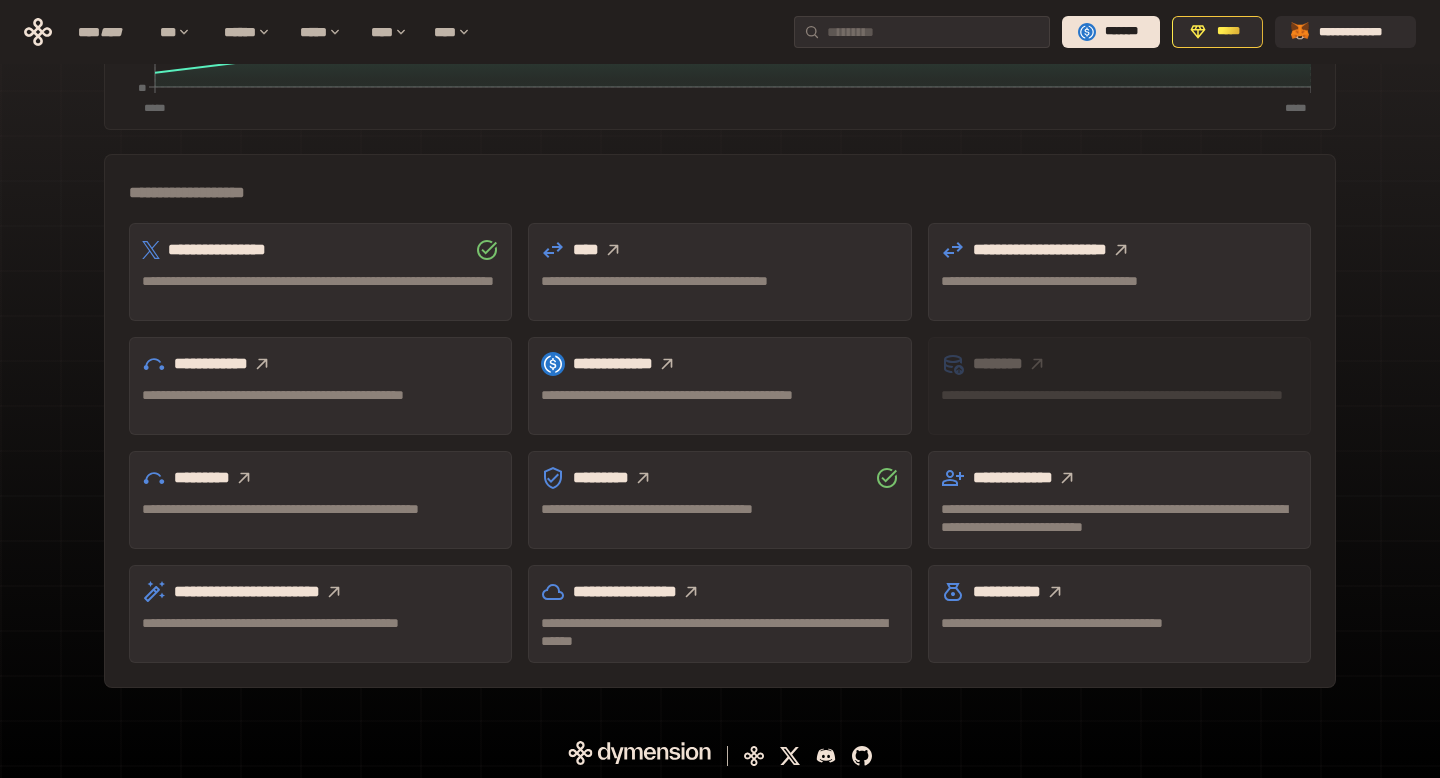 scroll, scrollTop: 510, scrollLeft: 0, axis: vertical 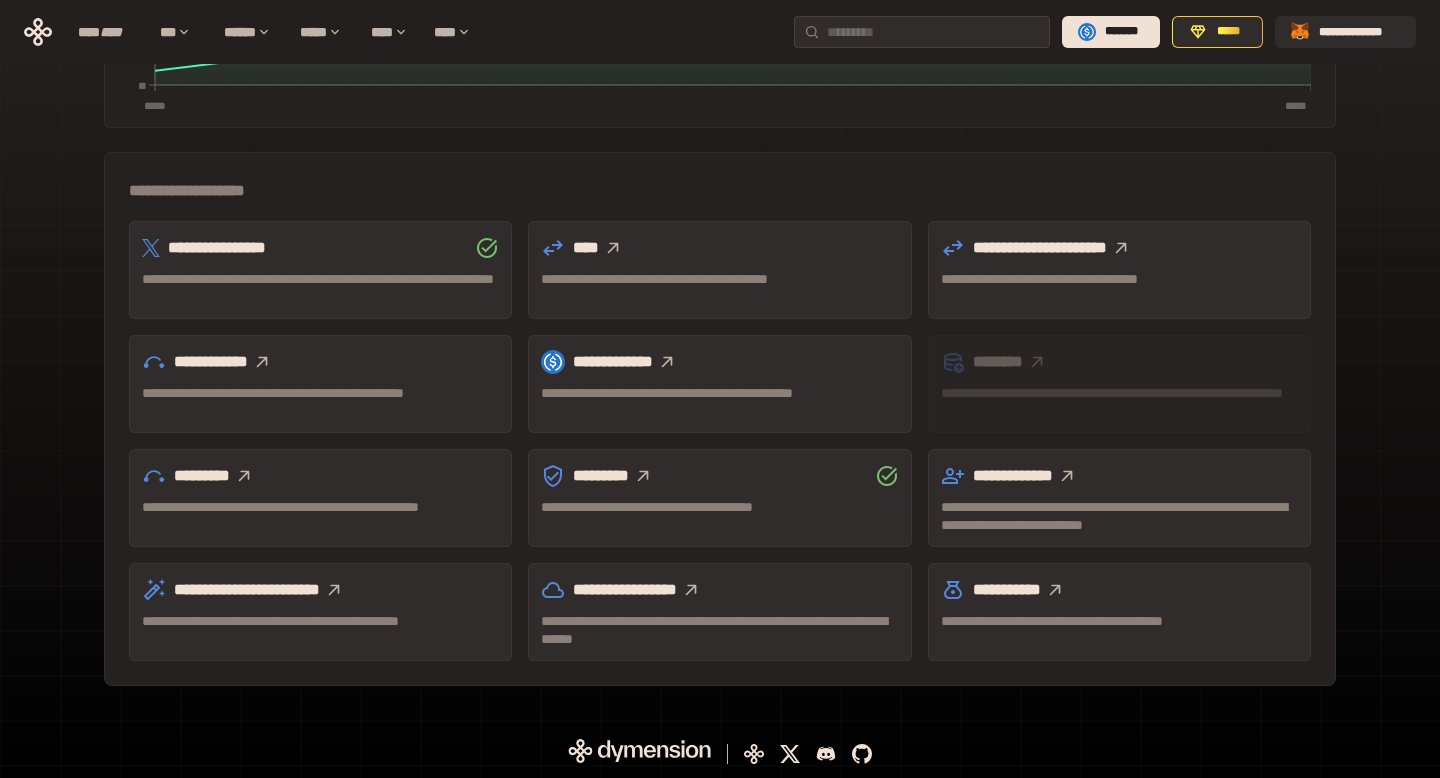 click 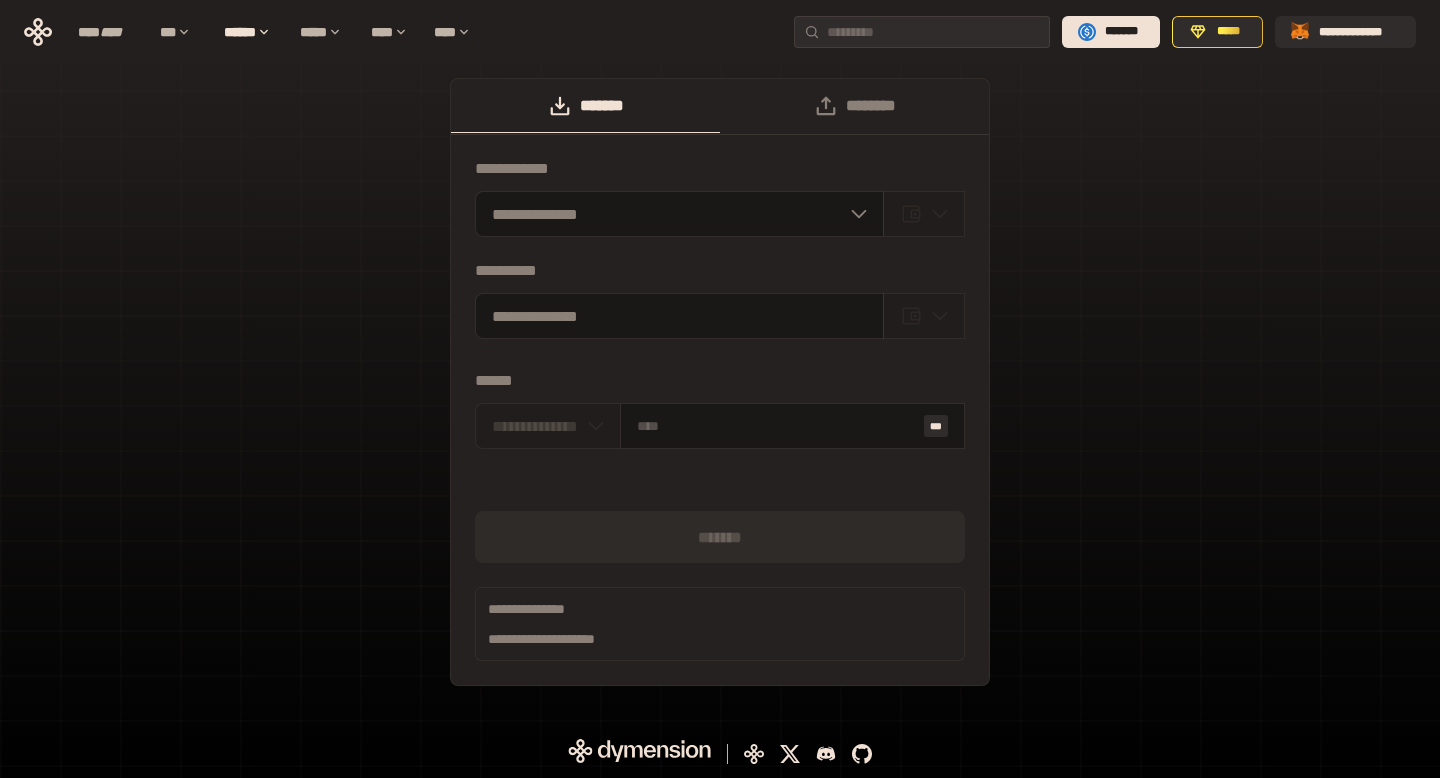 scroll, scrollTop: 0, scrollLeft: 0, axis: both 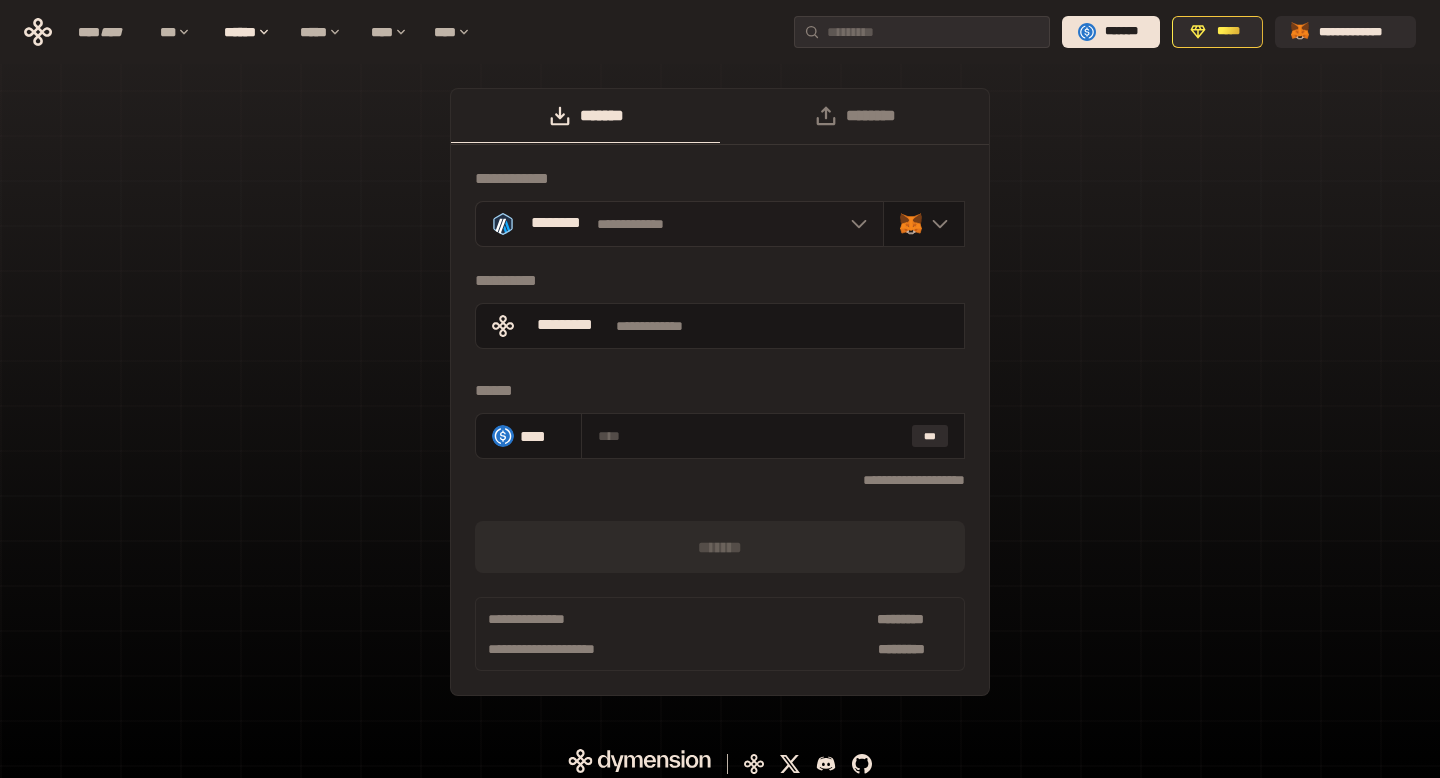 click 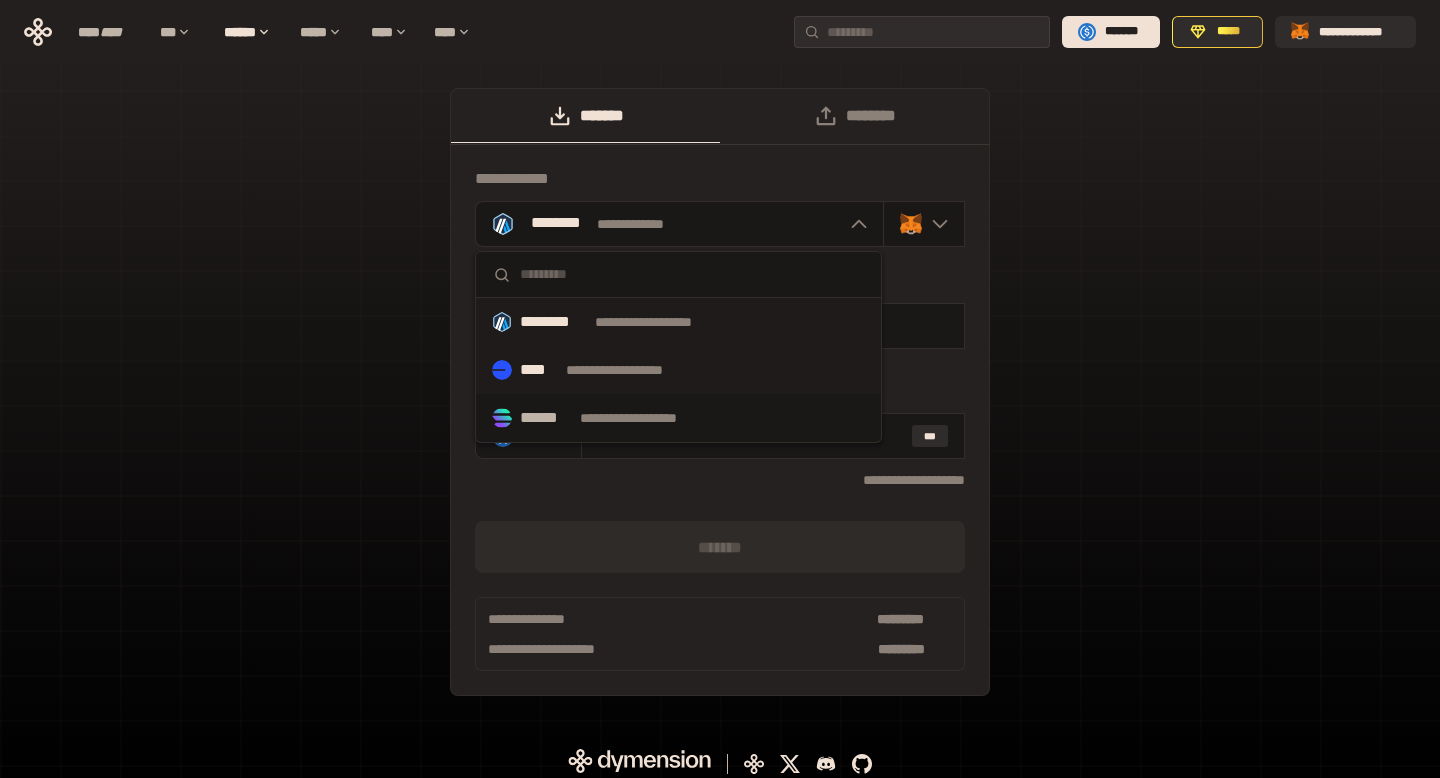 click on "**********" at bounding box center (678, 370) 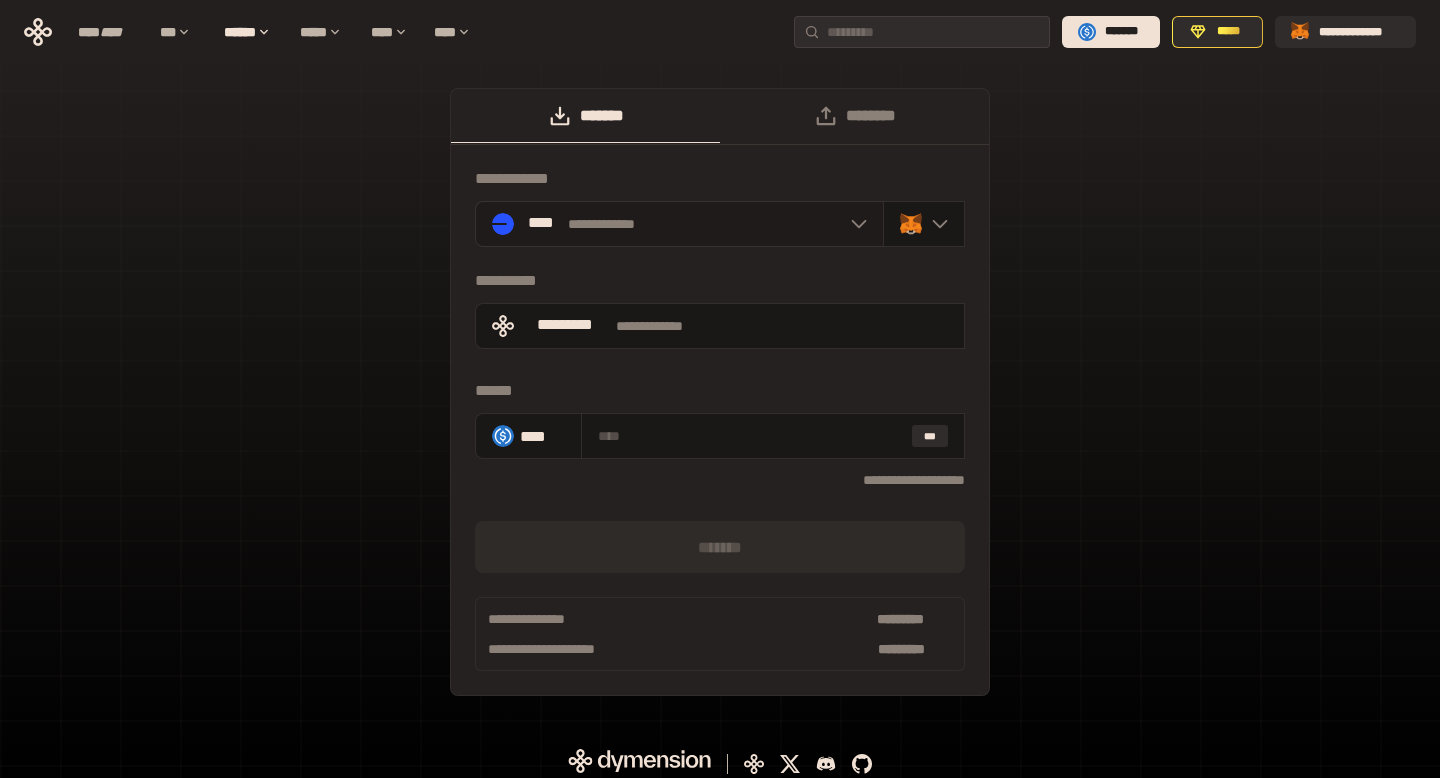 click on "**********" at bounding box center (679, 224) 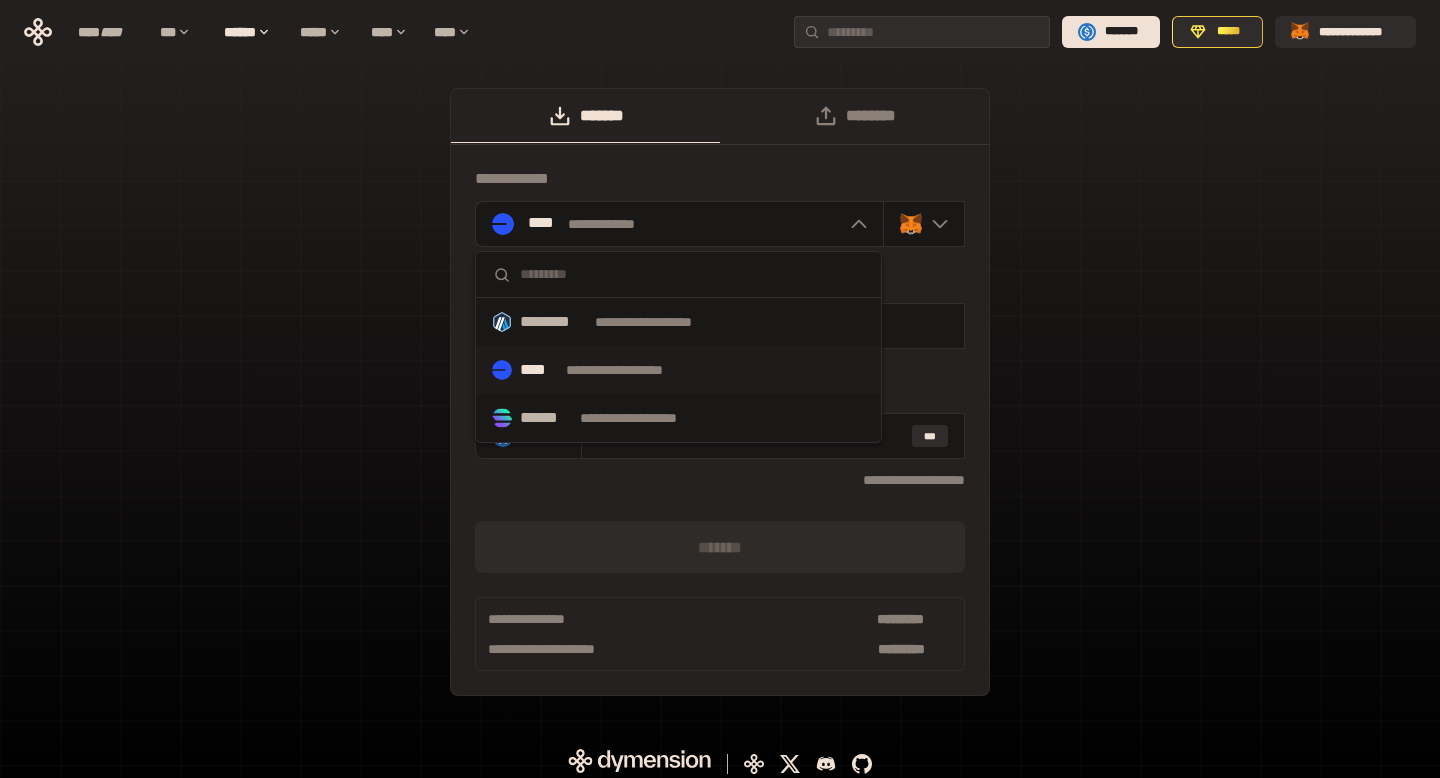 scroll, scrollTop: 10, scrollLeft: 0, axis: vertical 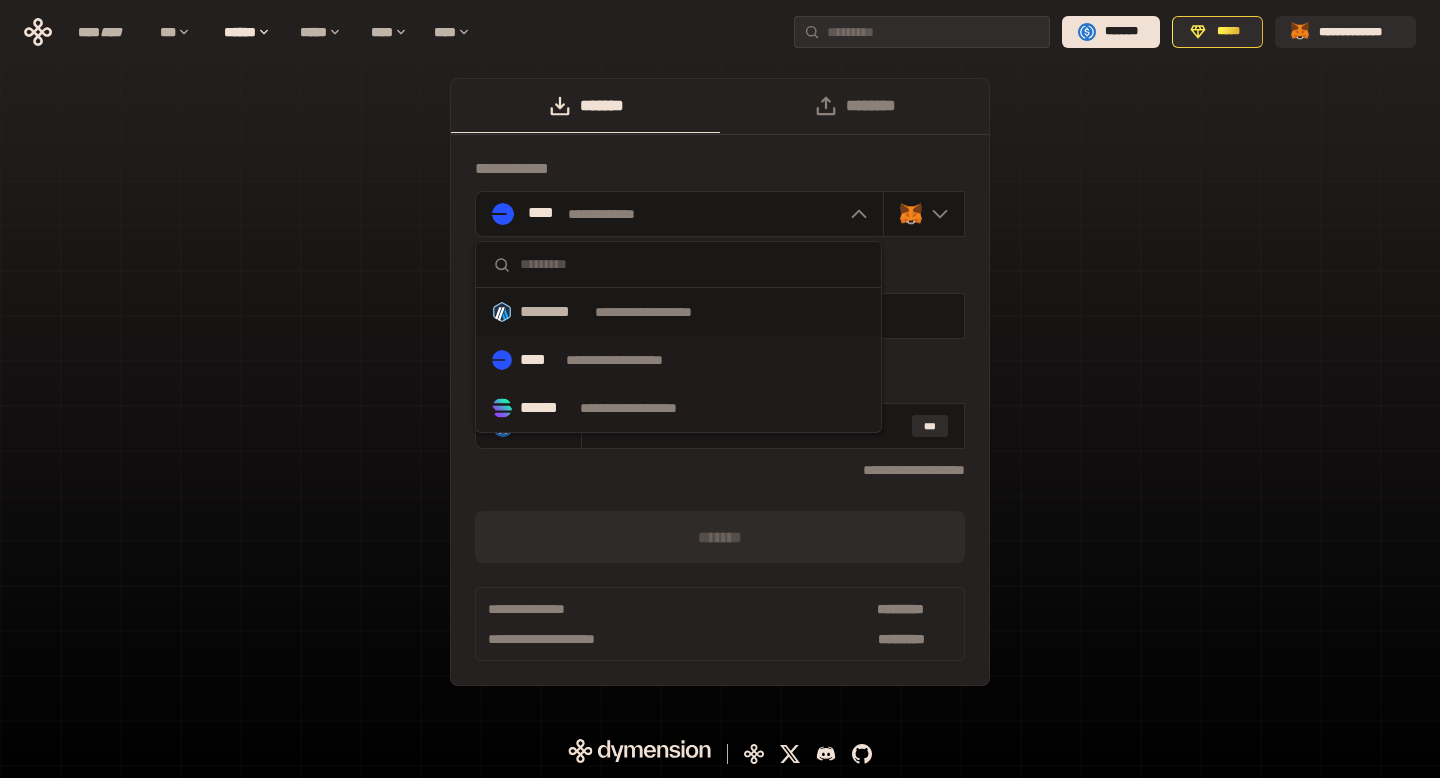 click on "**********" at bounding box center [647, 408] 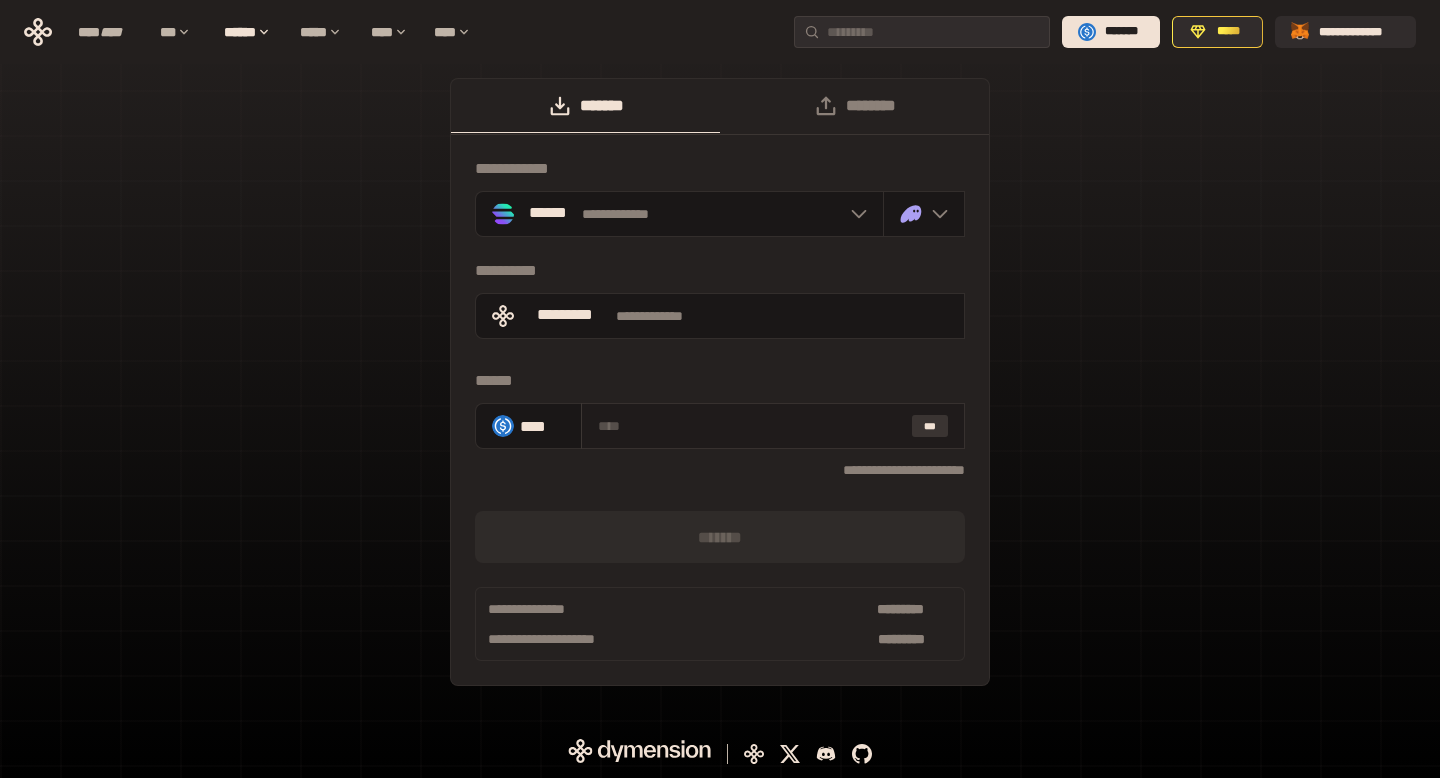 click on "***" at bounding box center [930, 426] 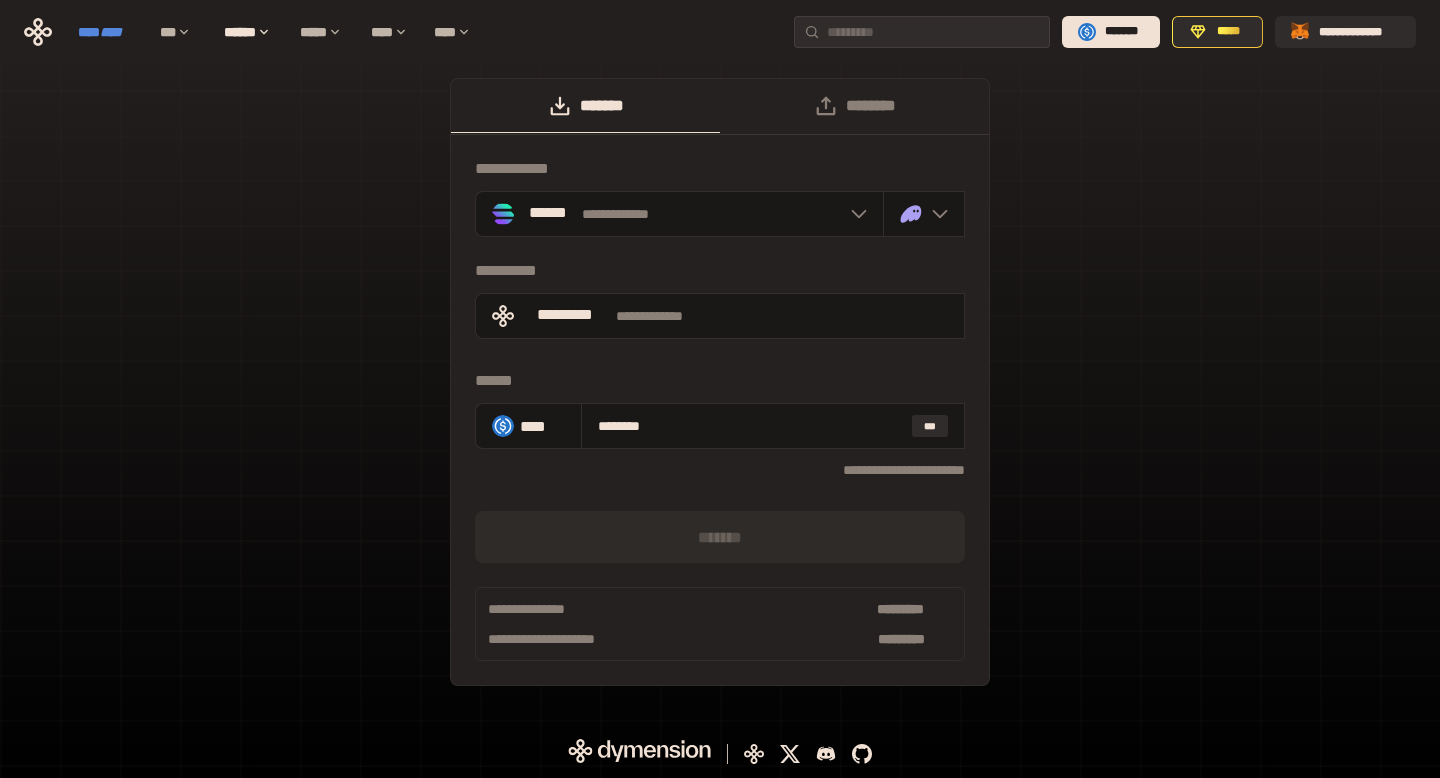 click on "****" at bounding box center [111, 32] 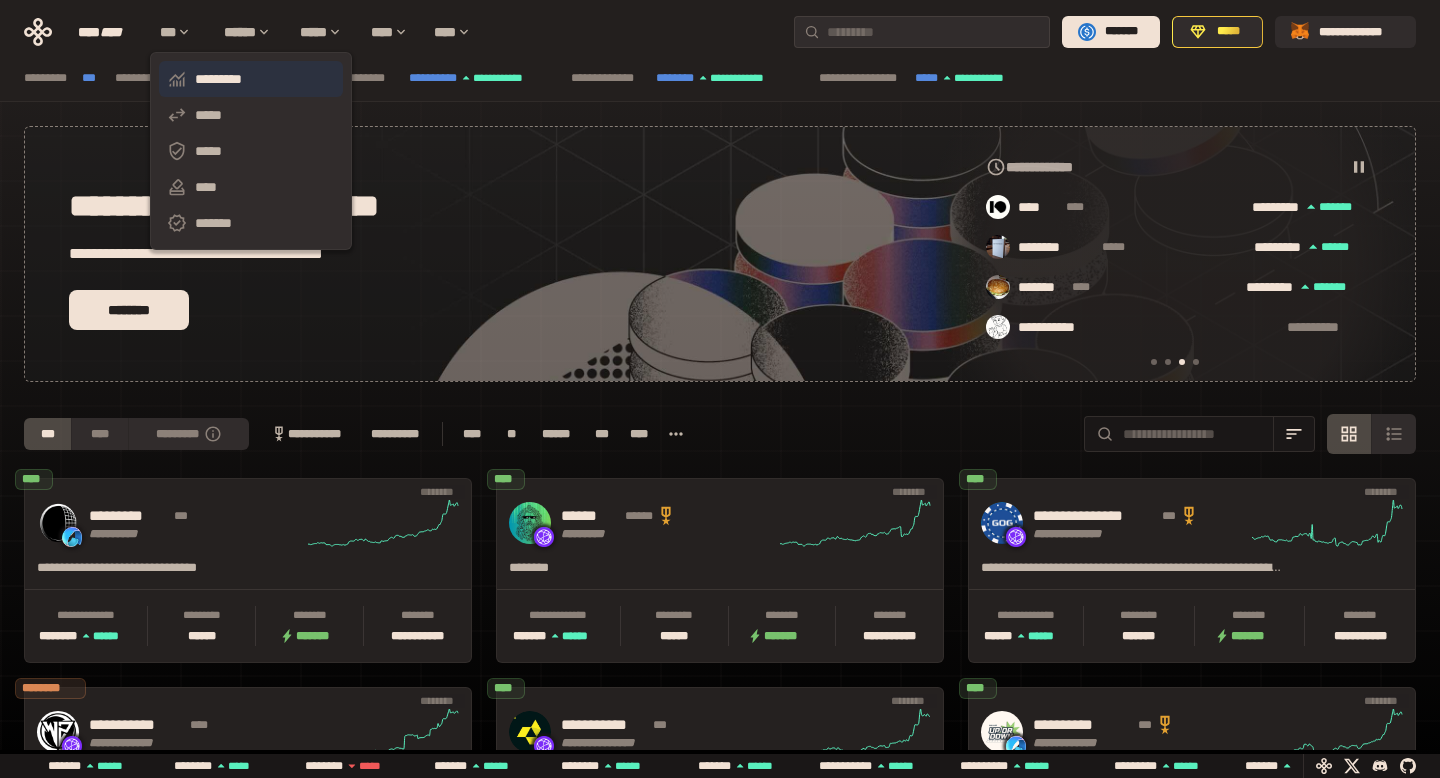 scroll, scrollTop: 0, scrollLeft: 856, axis: horizontal 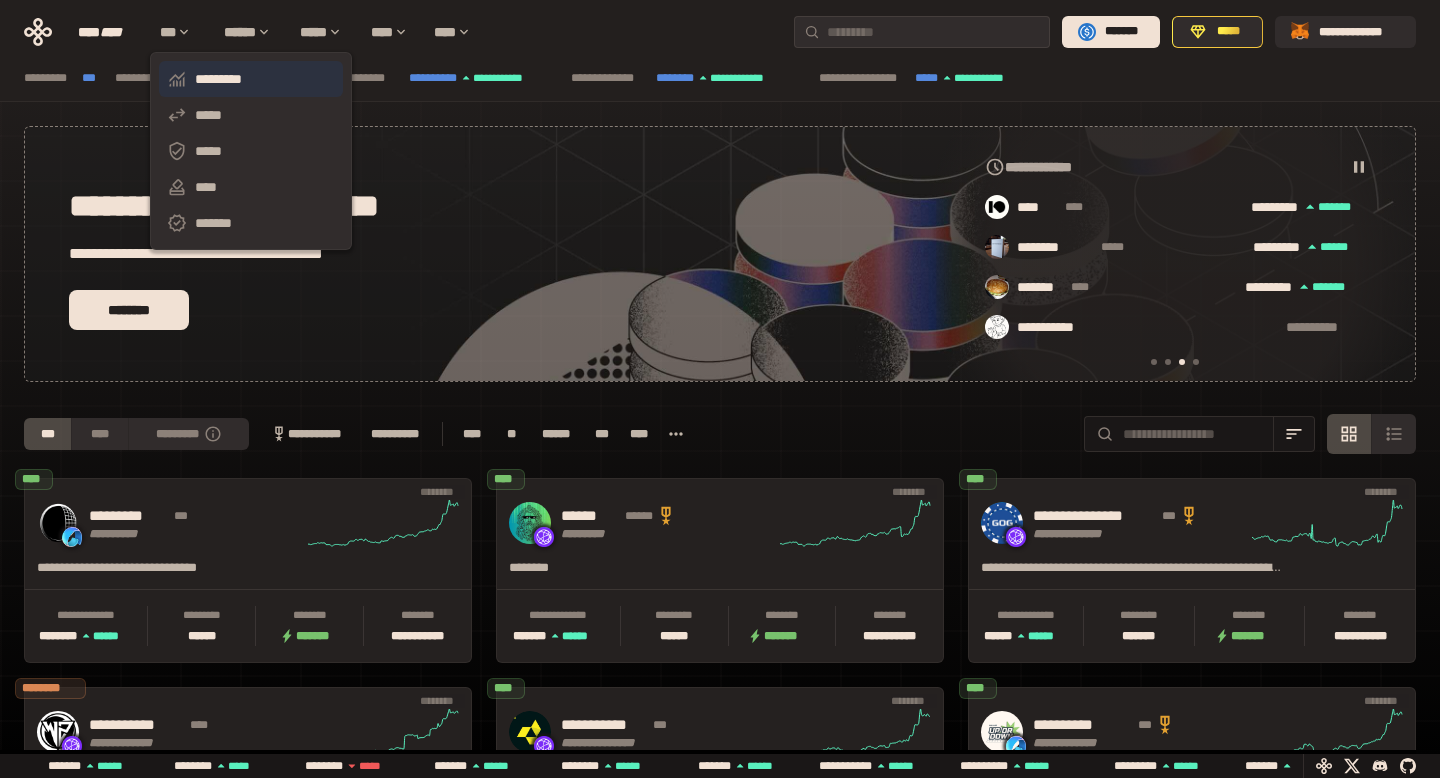 click on "*********" at bounding box center (251, 79) 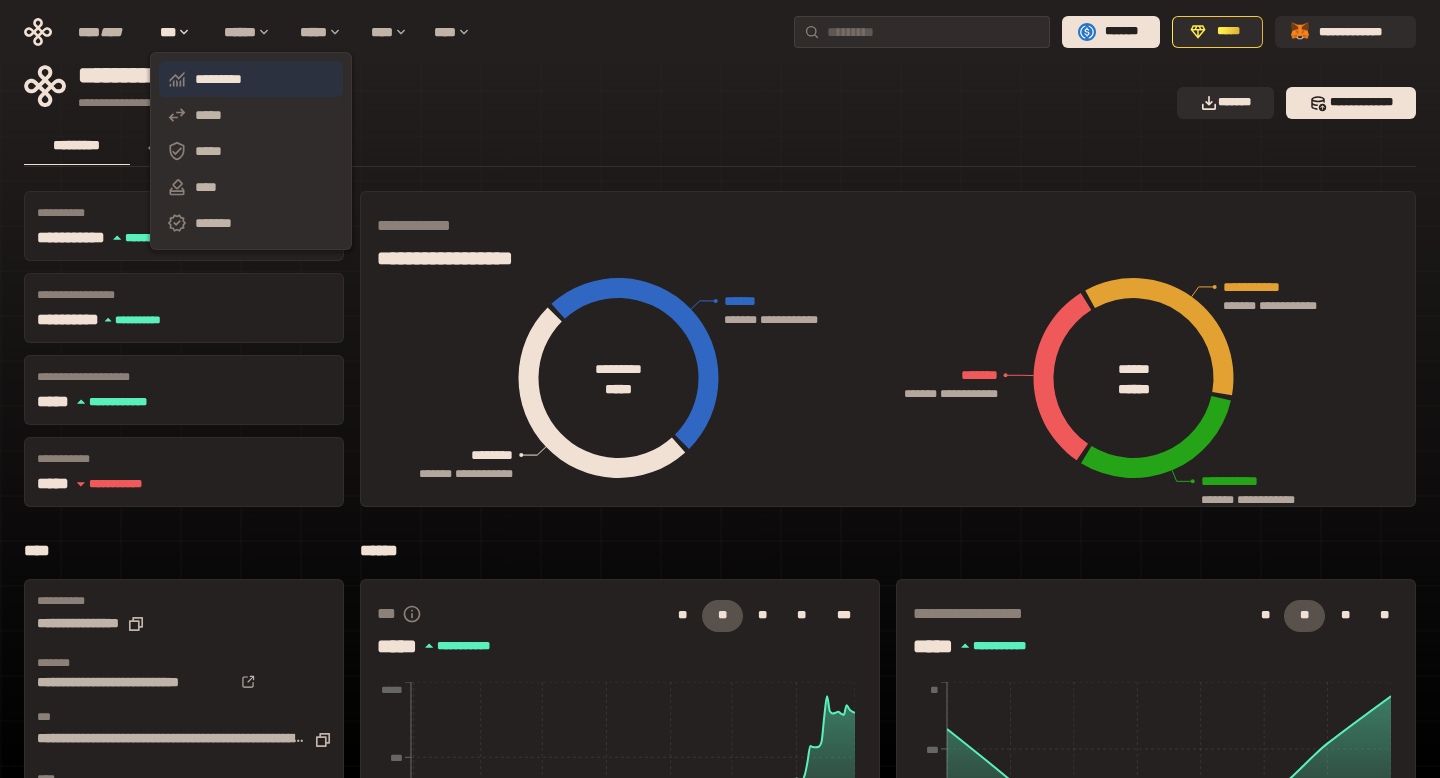 click on "*********" at bounding box center [251, 79] 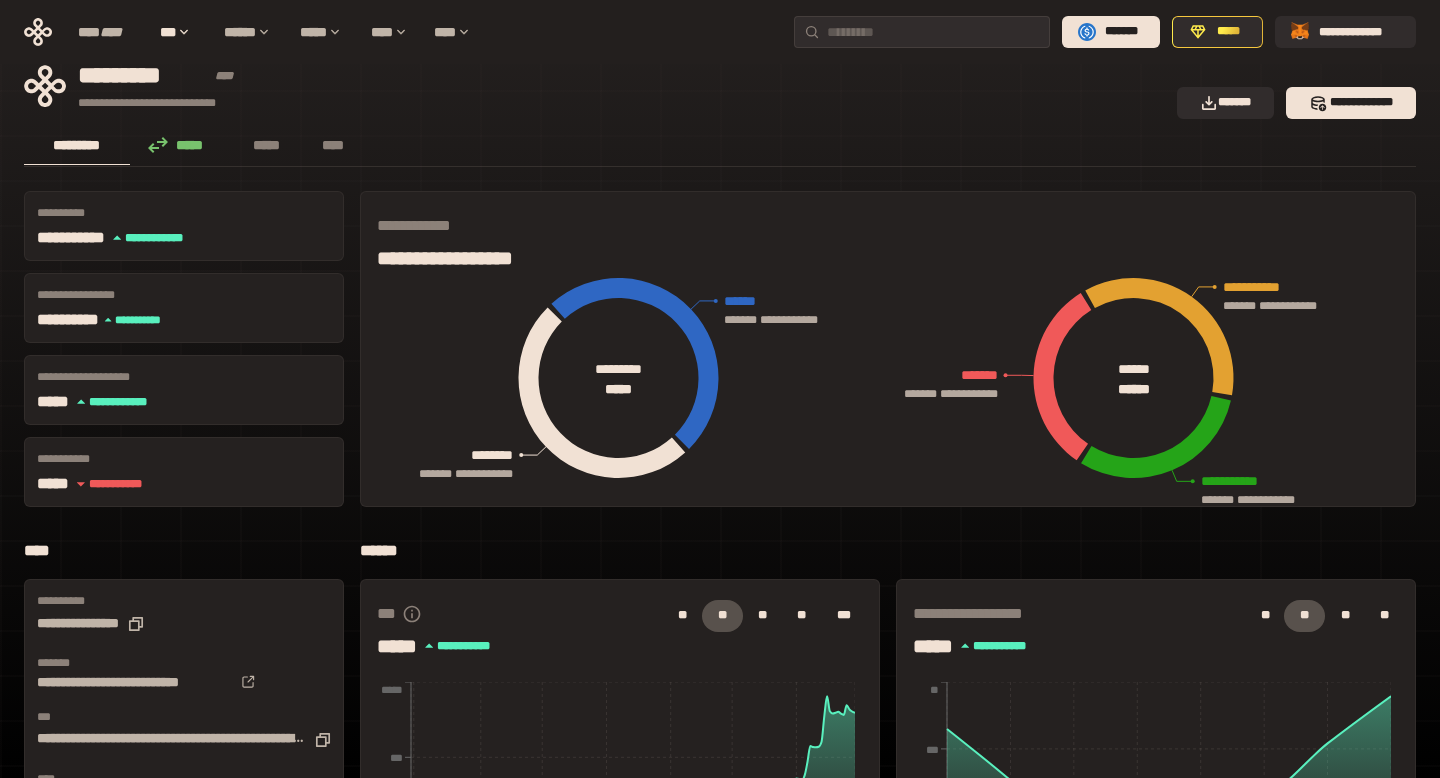click on "*********" at bounding box center [77, 145] 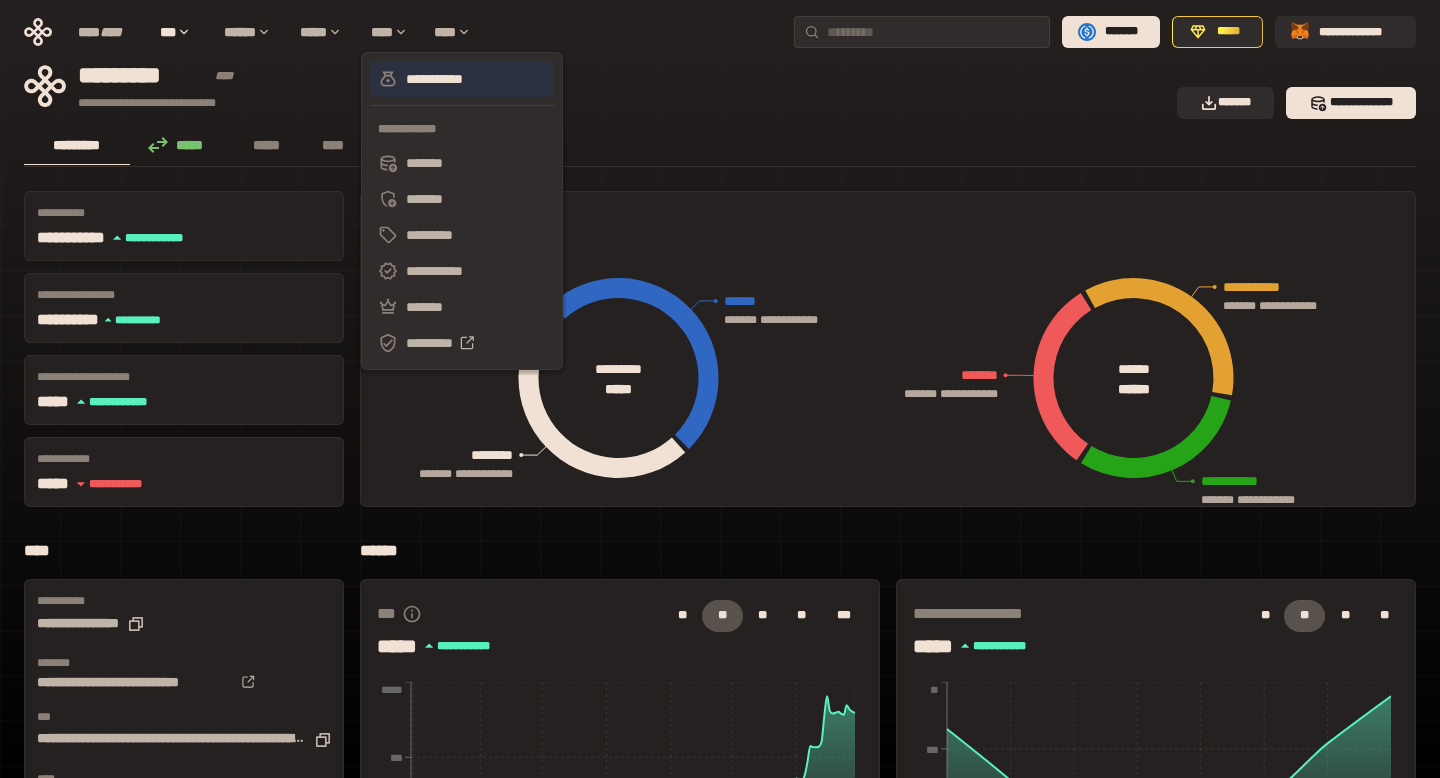 click on "**********" at bounding box center [462, 79] 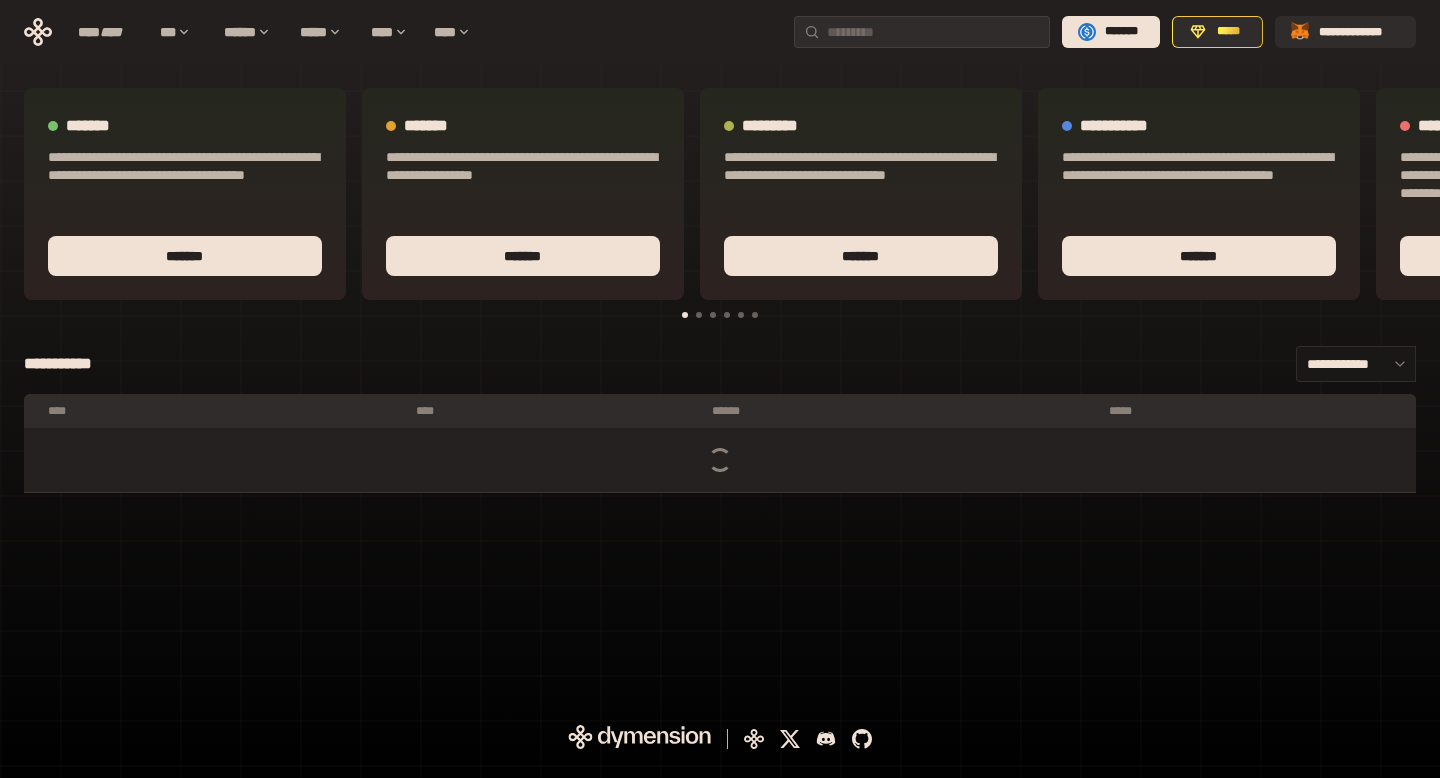 scroll, scrollTop: 0, scrollLeft: 0, axis: both 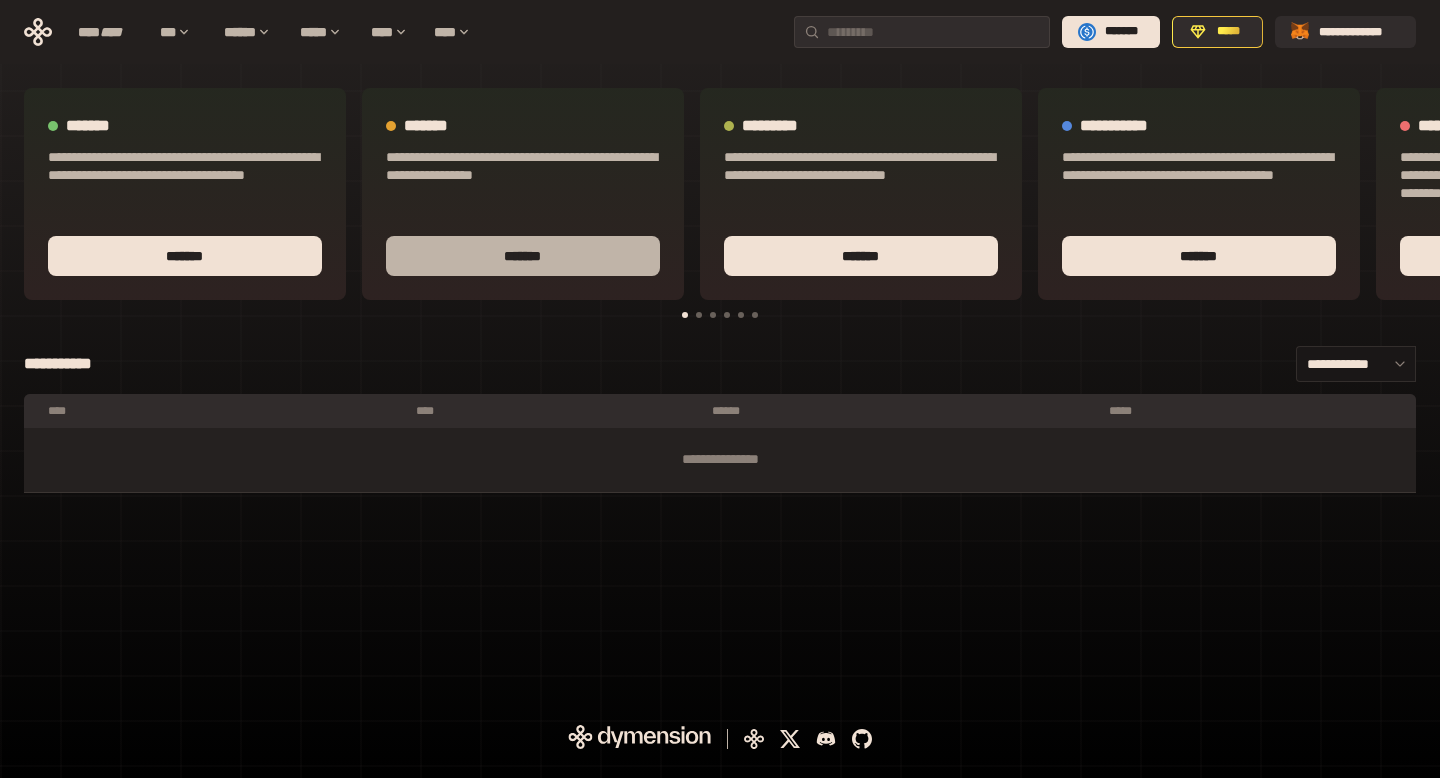 click on "*******" at bounding box center [523, 256] 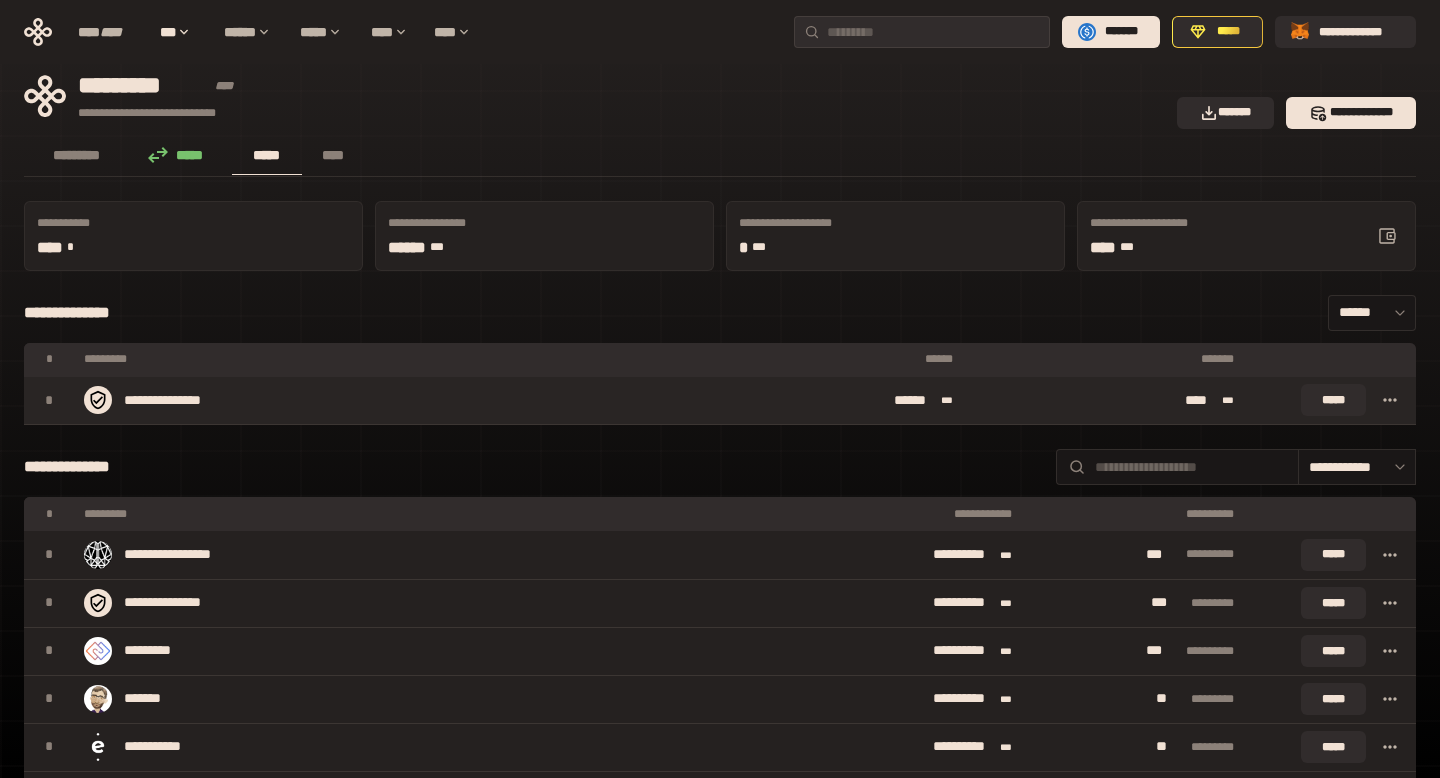 click on "**** ***" at bounding box center (1107, 401) 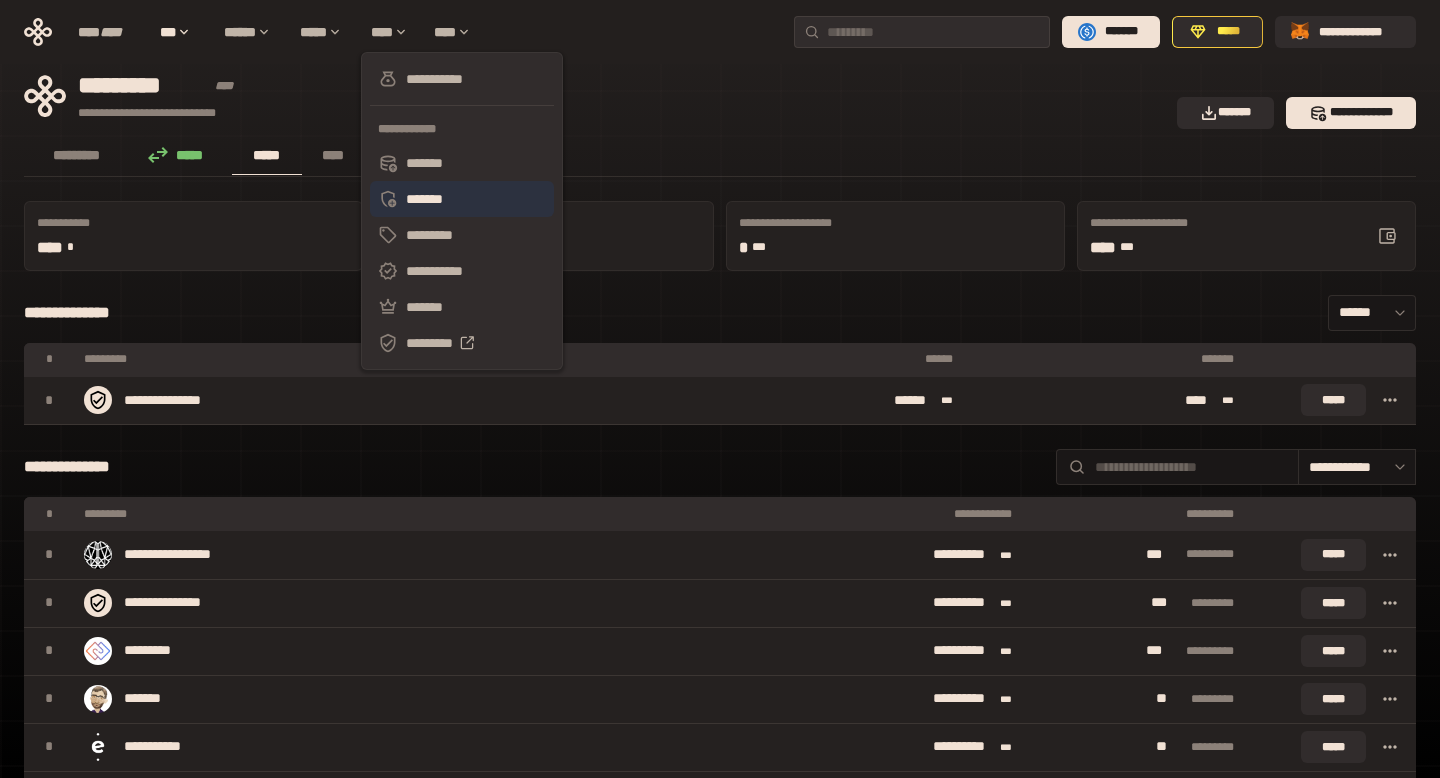 click on "*******" at bounding box center [462, 199] 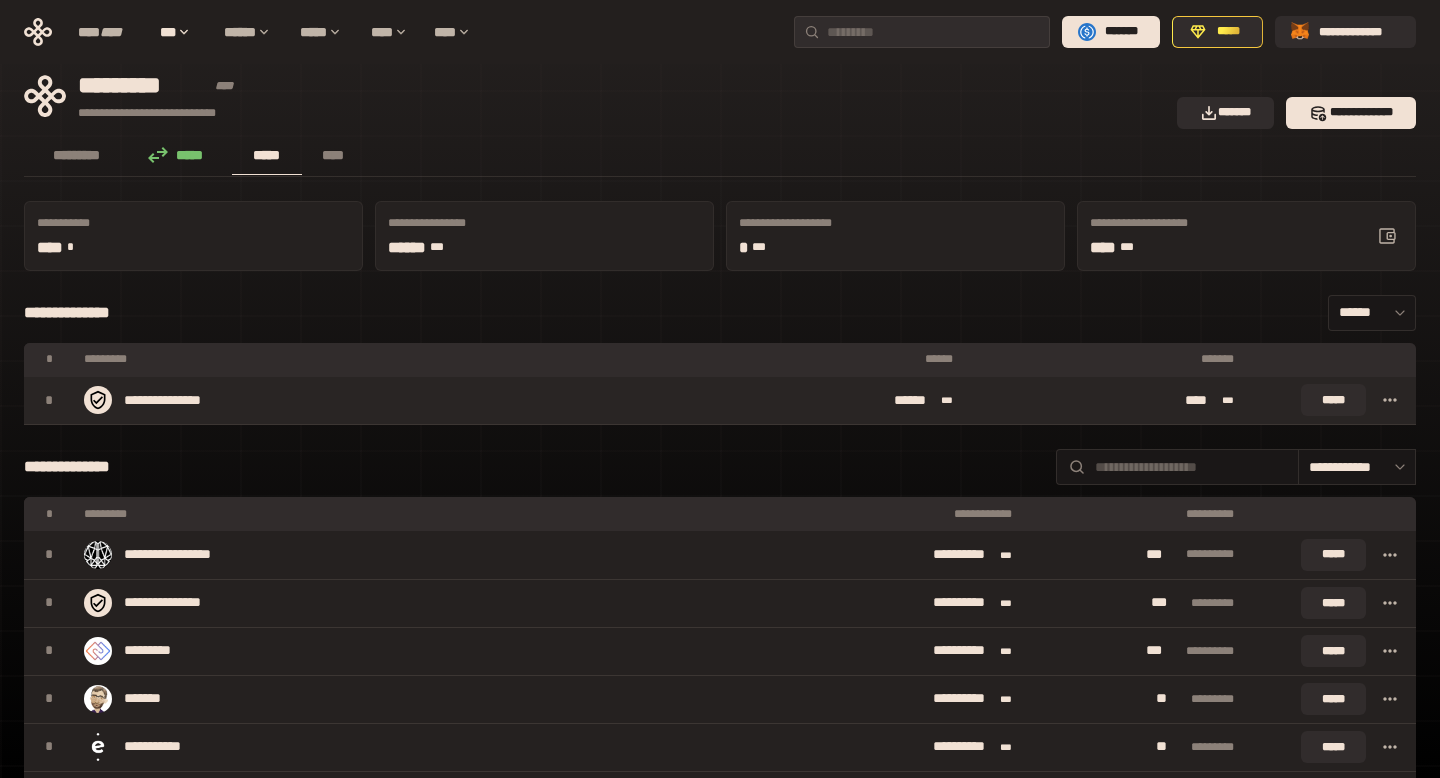 click on "**** ***" at bounding box center [1107, 401] 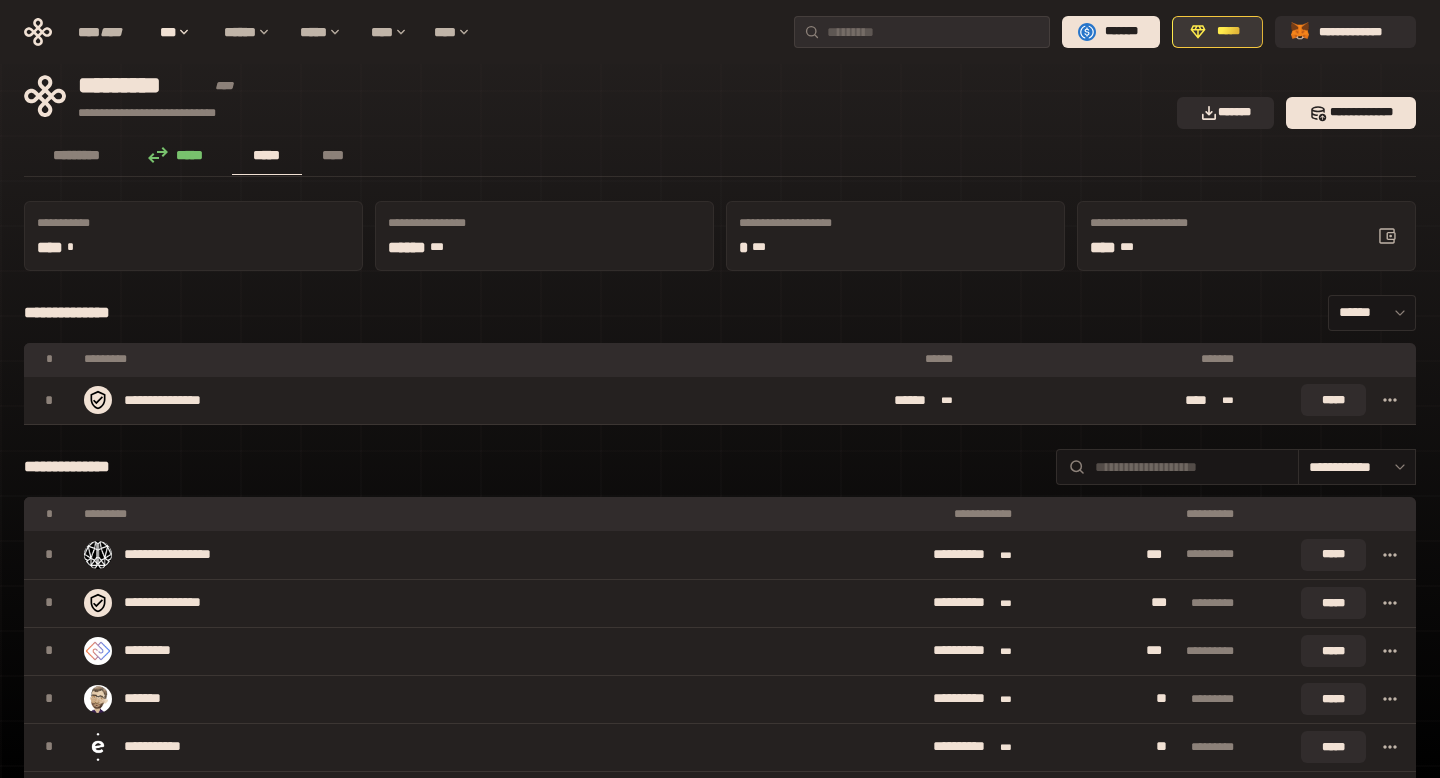 click on "*****" at bounding box center [1217, 32] 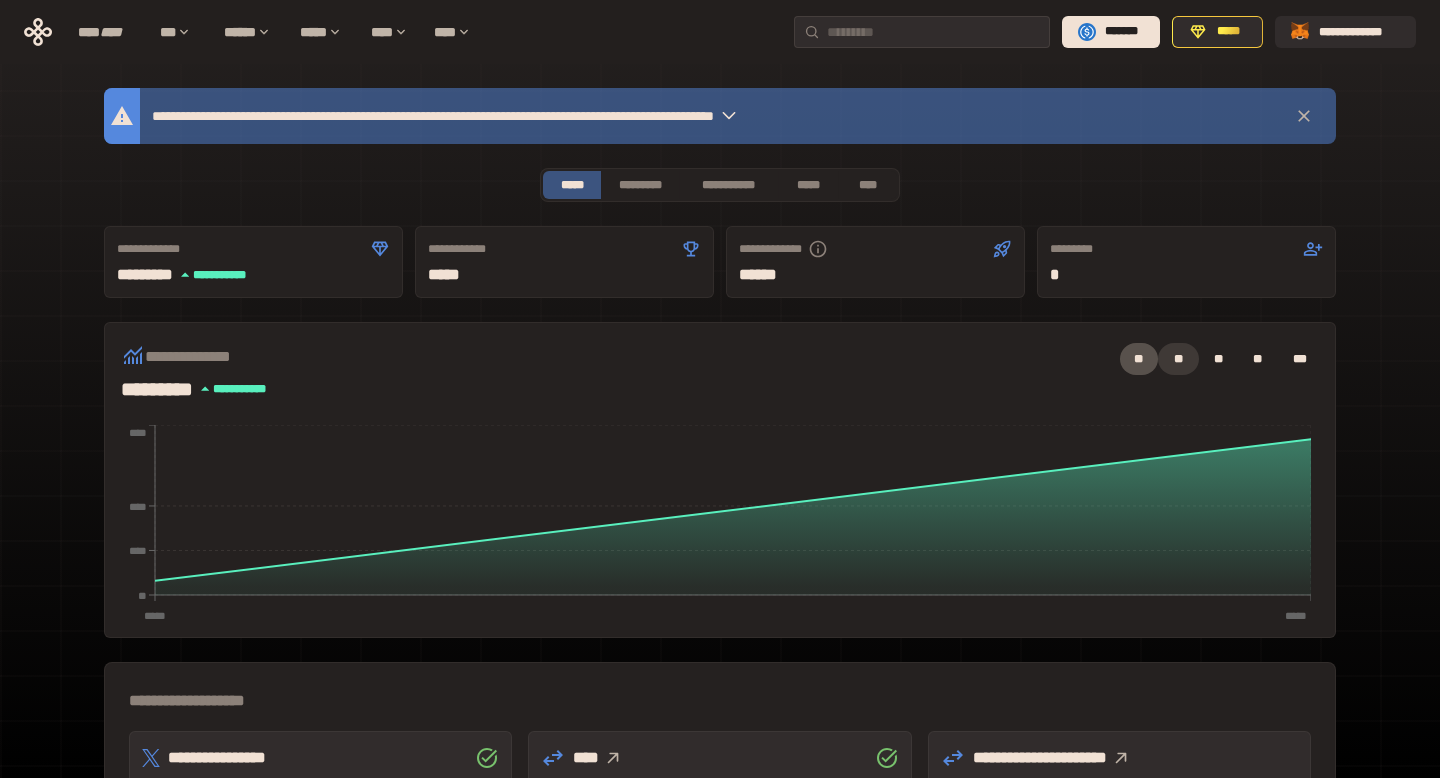 click on "**" at bounding box center (1178, 359) 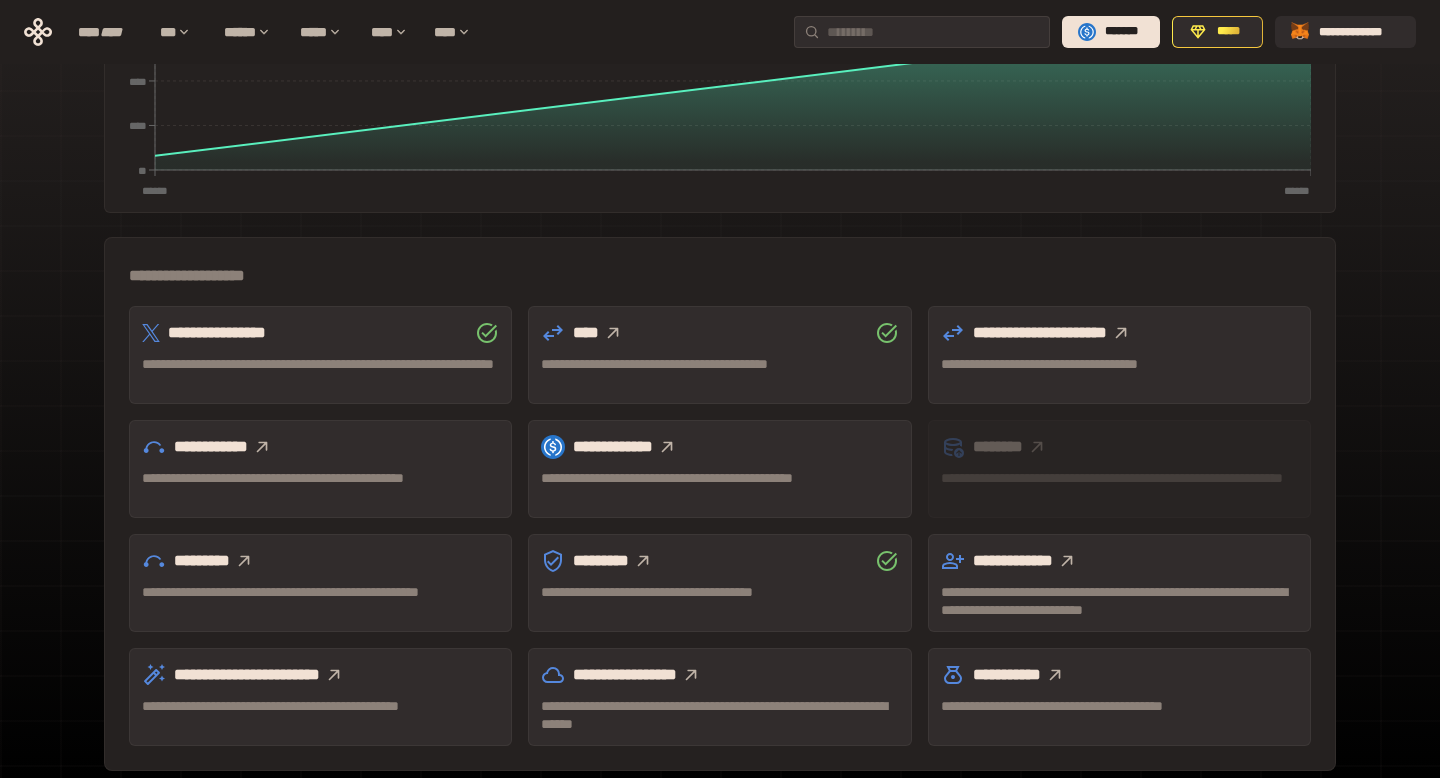 scroll, scrollTop: 431, scrollLeft: 0, axis: vertical 